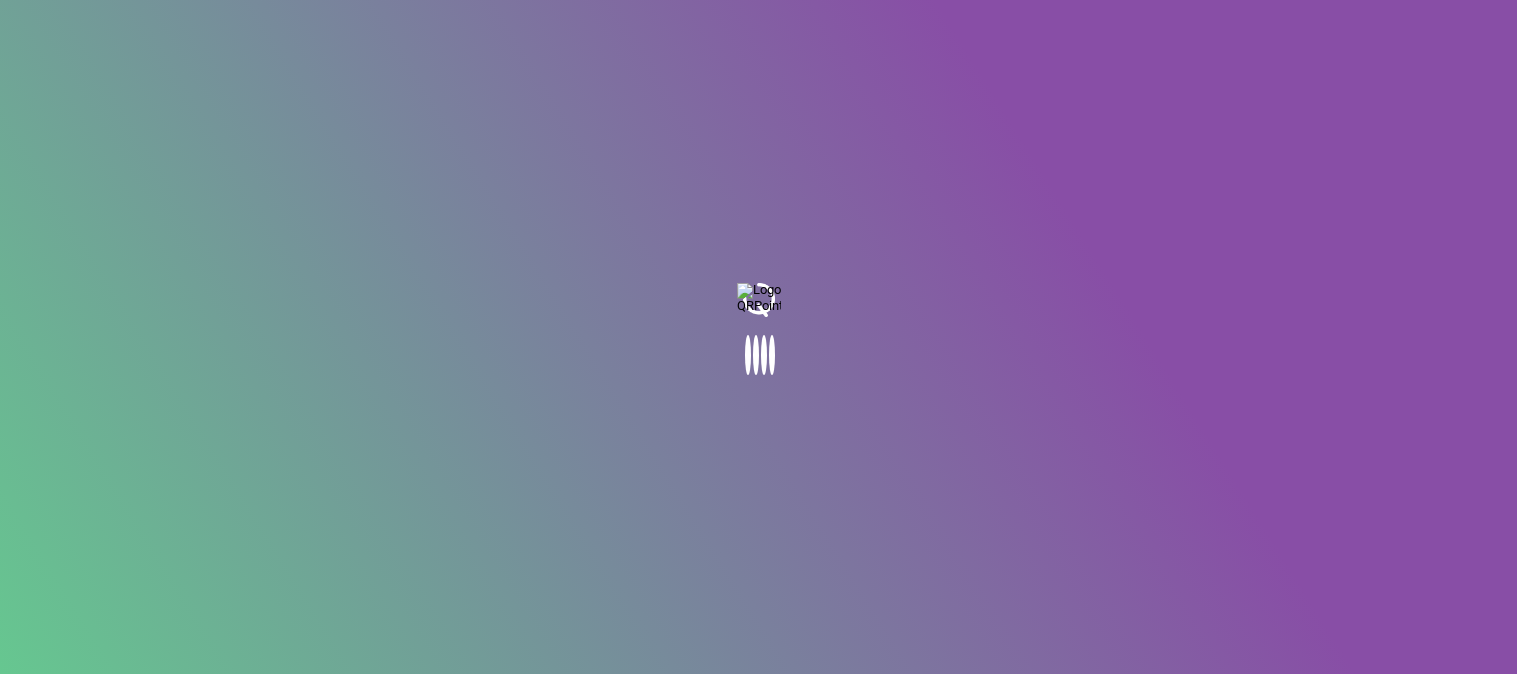 scroll, scrollTop: 0, scrollLeft: 0, axis: both 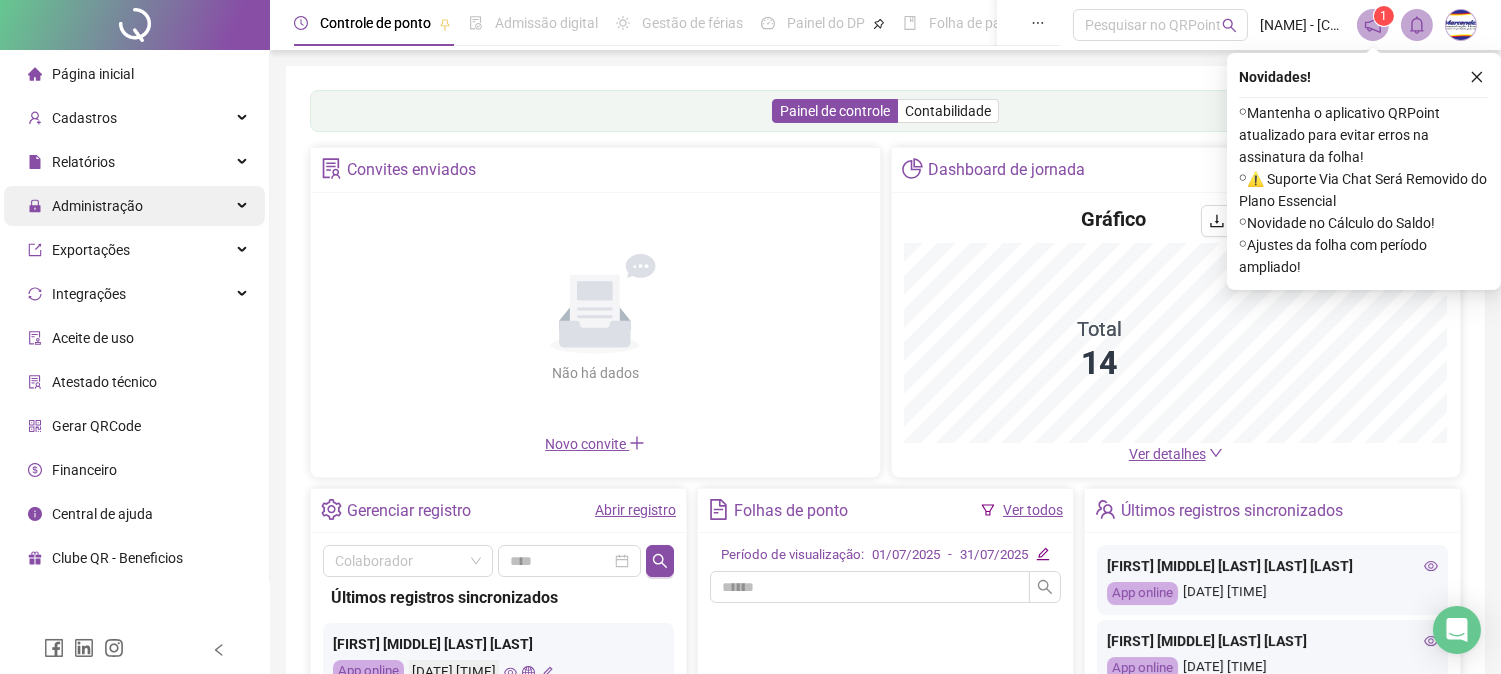 click on "Administração" at bounding box center [97, 206] 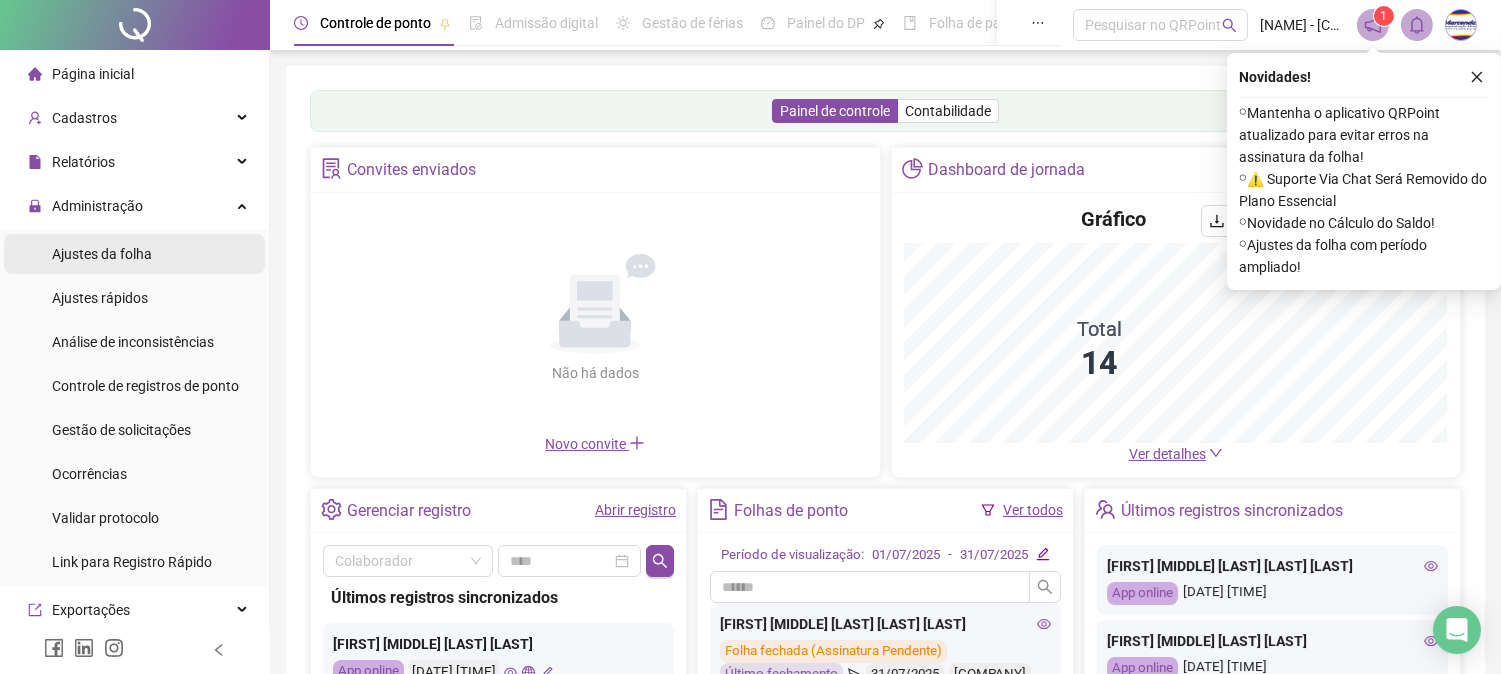 click on "Ajustes da folha" at bounding box center [102, 254] 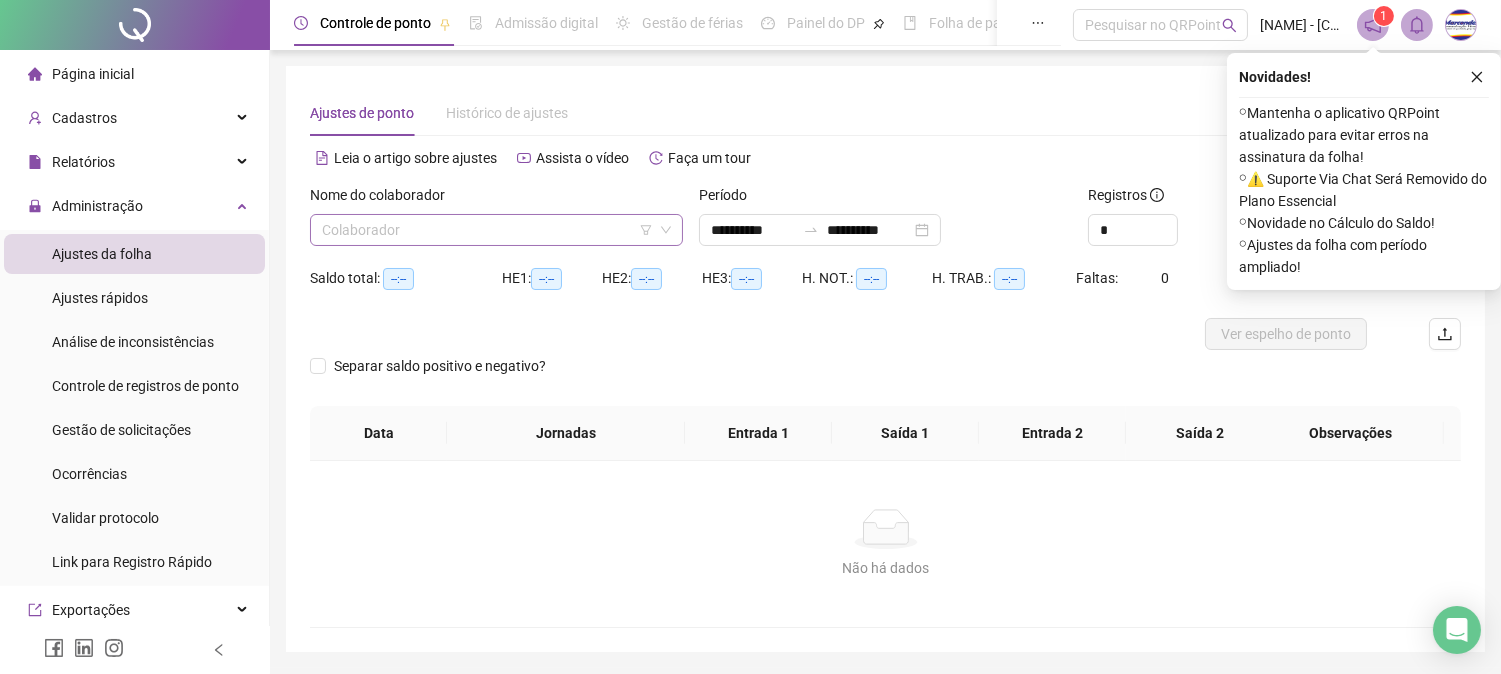 click at bounding box center [487, 230] 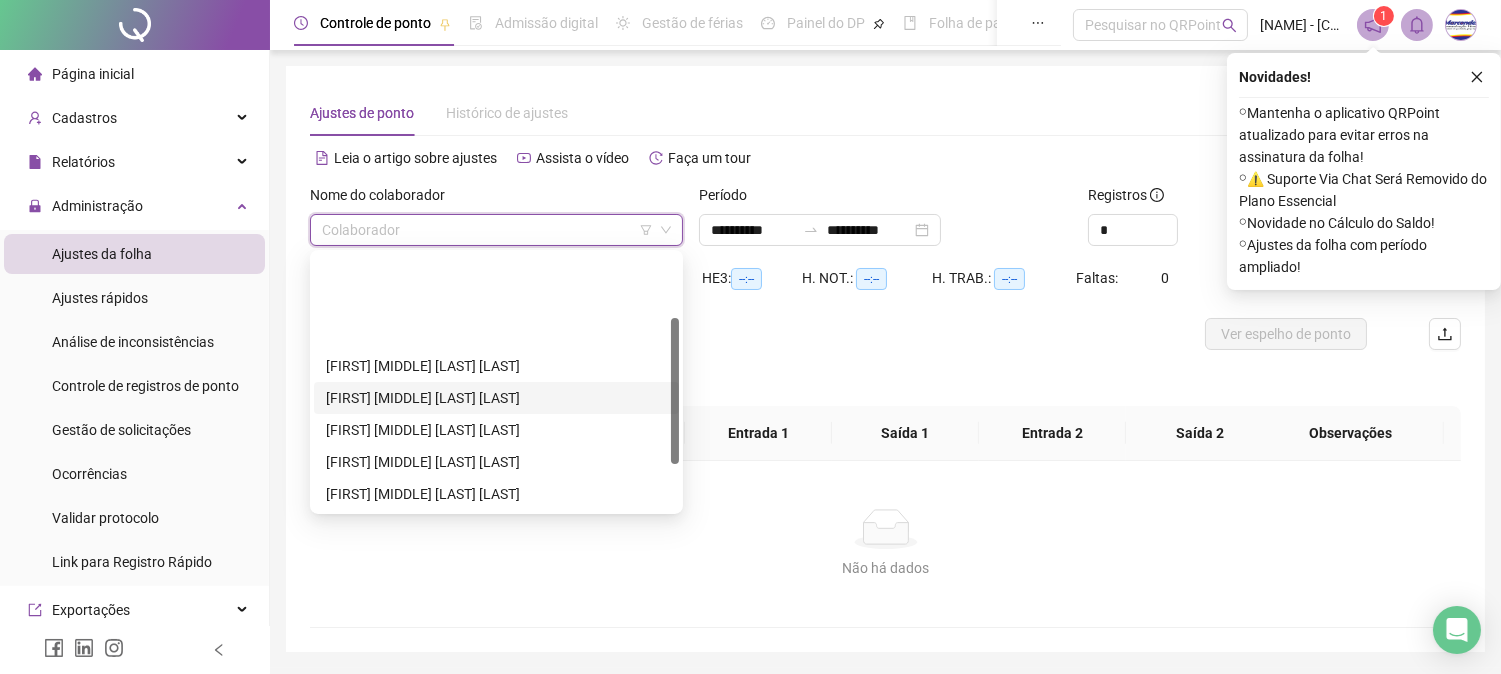 scroll, scrollTop: 192, scrollLeft: 0, axis: vertical 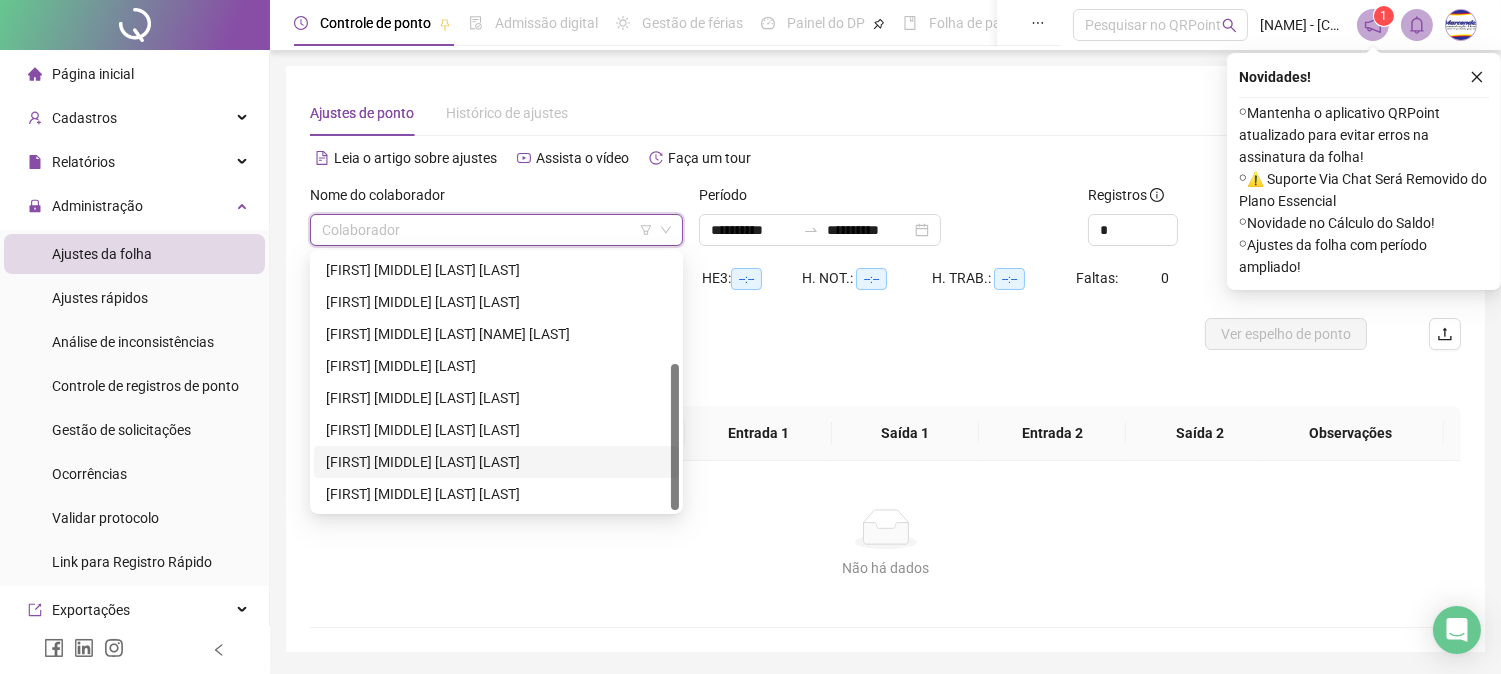 click on "[FIRST] [MIDDLE] [LAST] [LAST]" at bounding box center (496, 462) 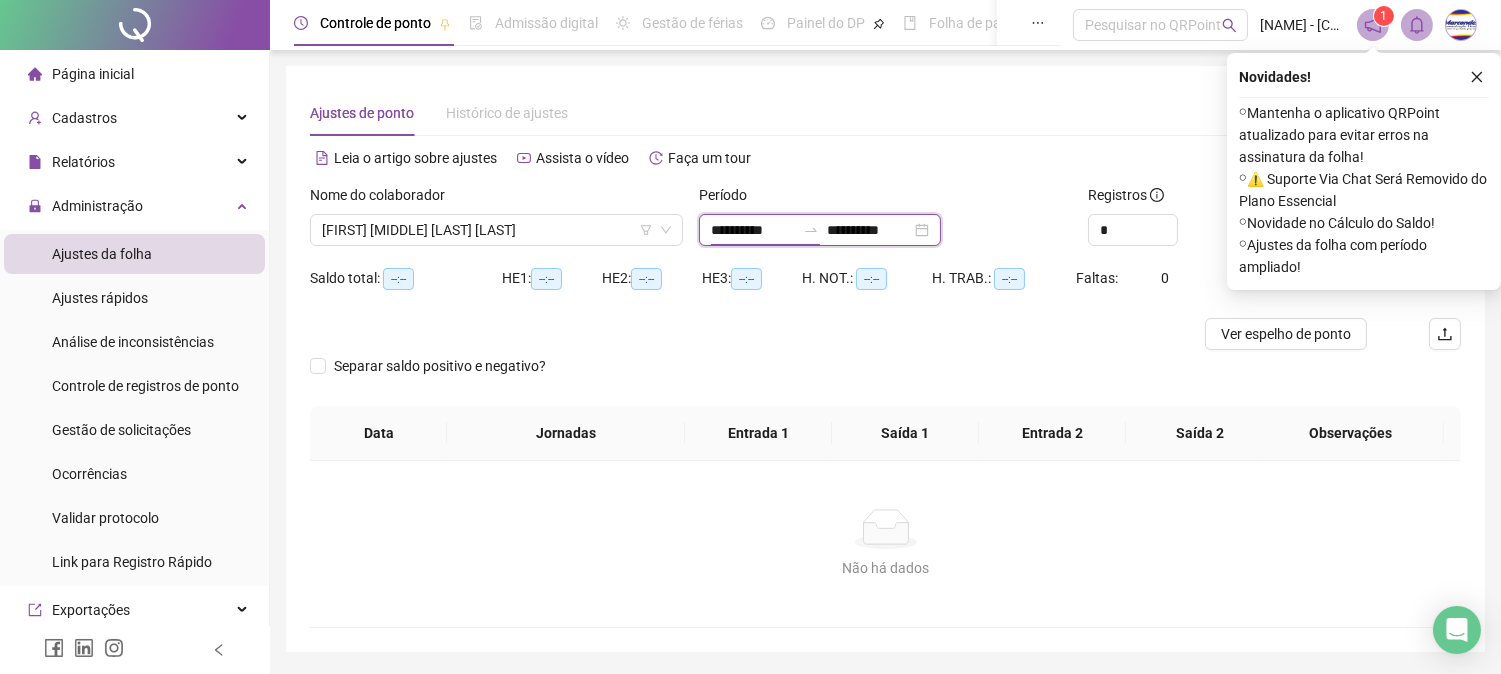 click on "**********" at bounding box center (753, 230) 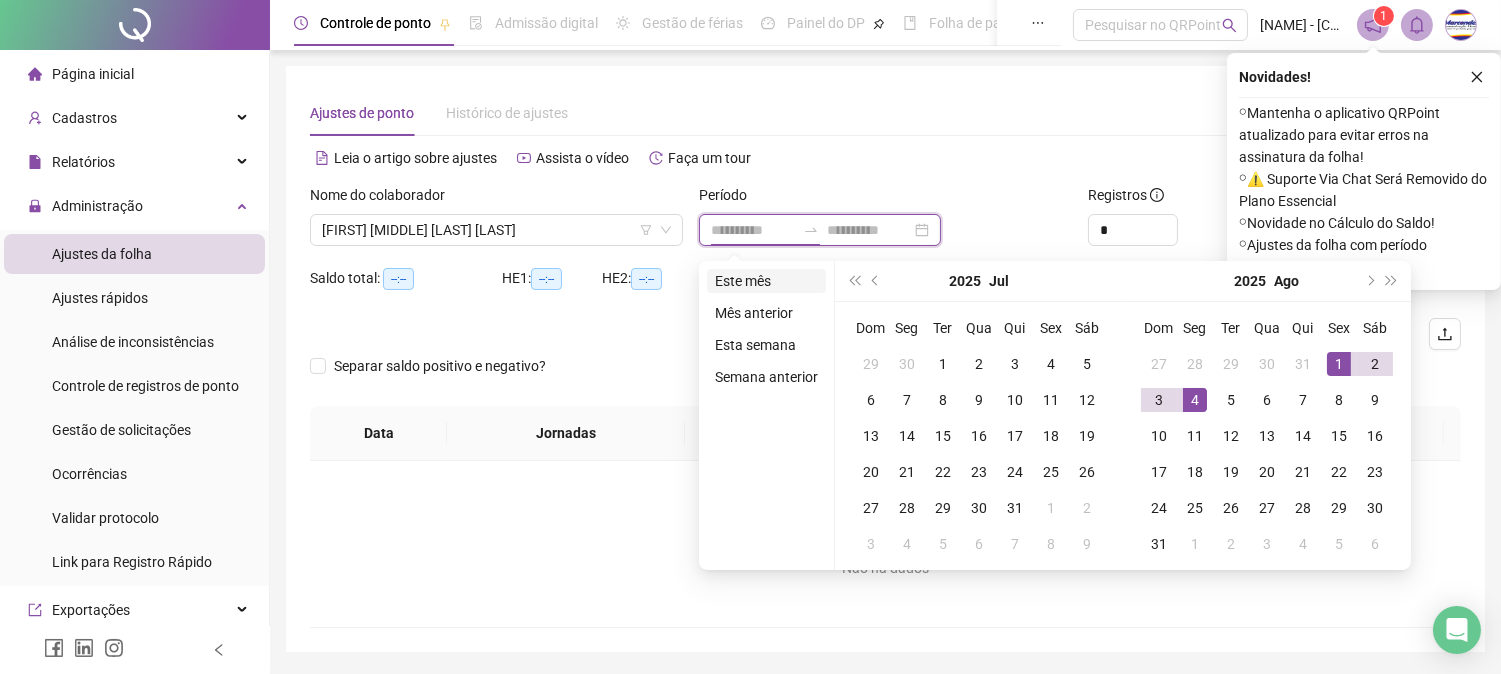 type on "**********" 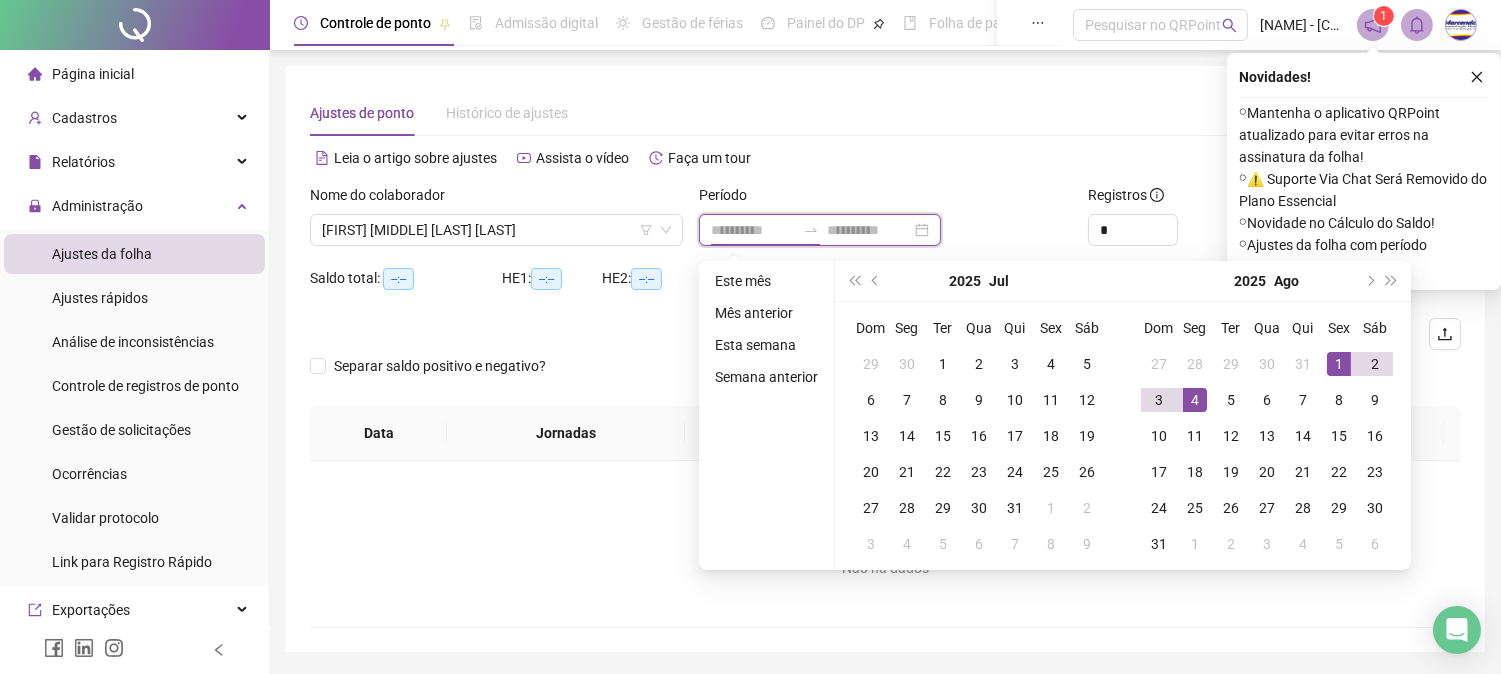 type on "**********" 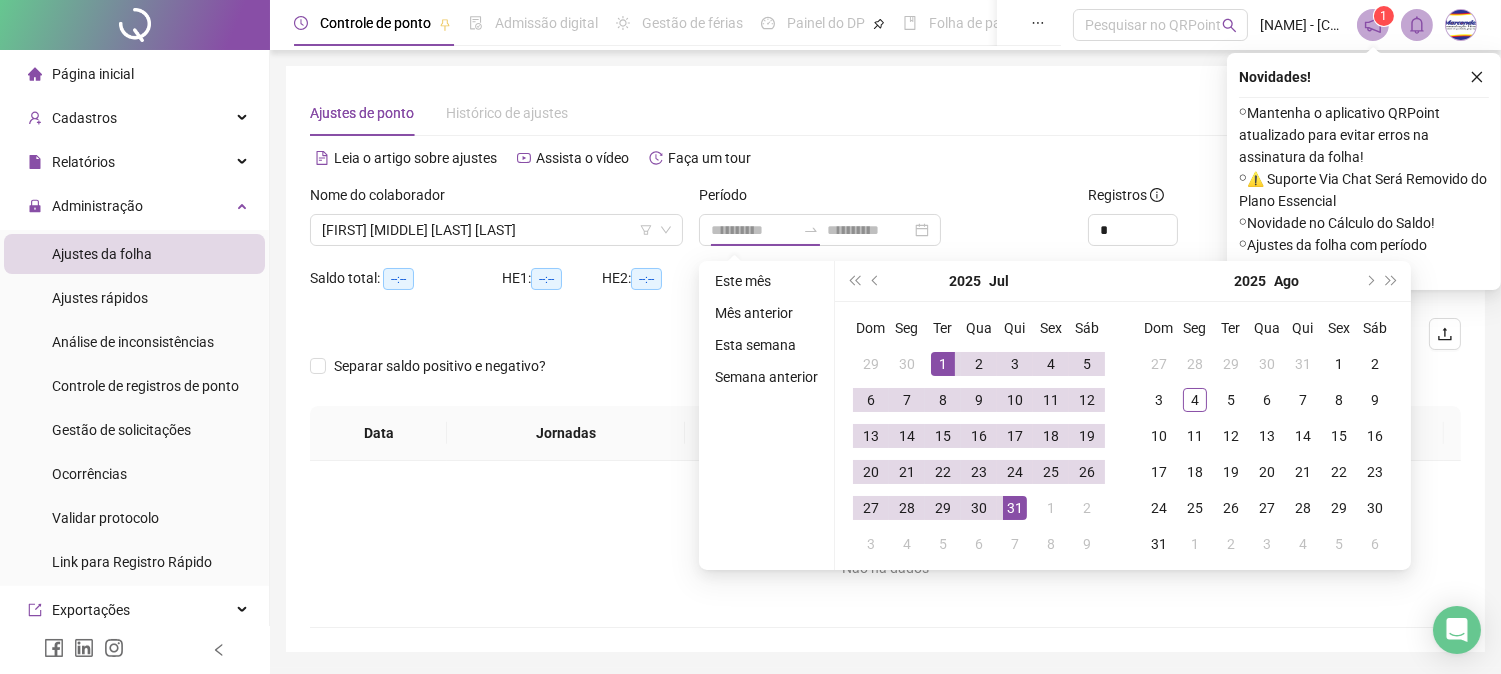 click on "Mês anterior" at bounding box center (766, 313) 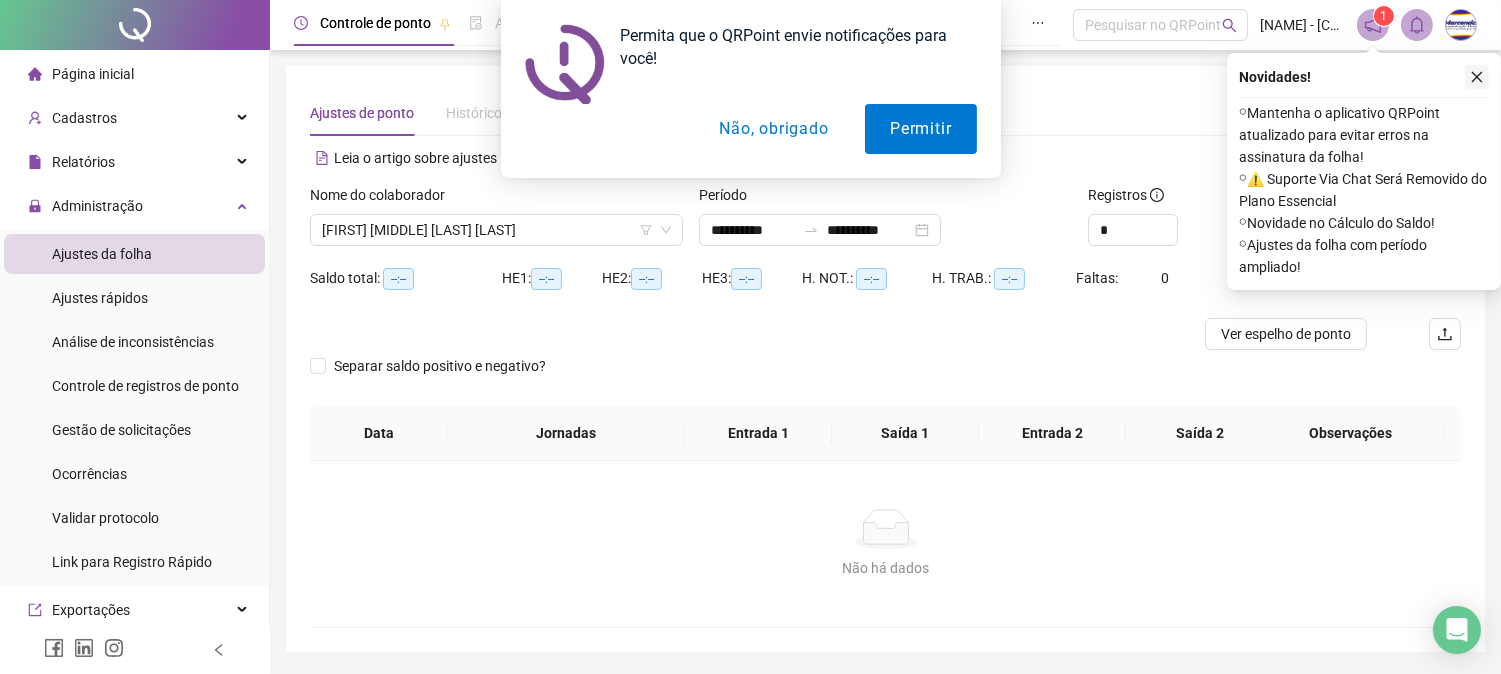 click on "Permita que o QRPoint envie notificações para você! Permitir Não, obrigado" at bounding box center [750, 89] 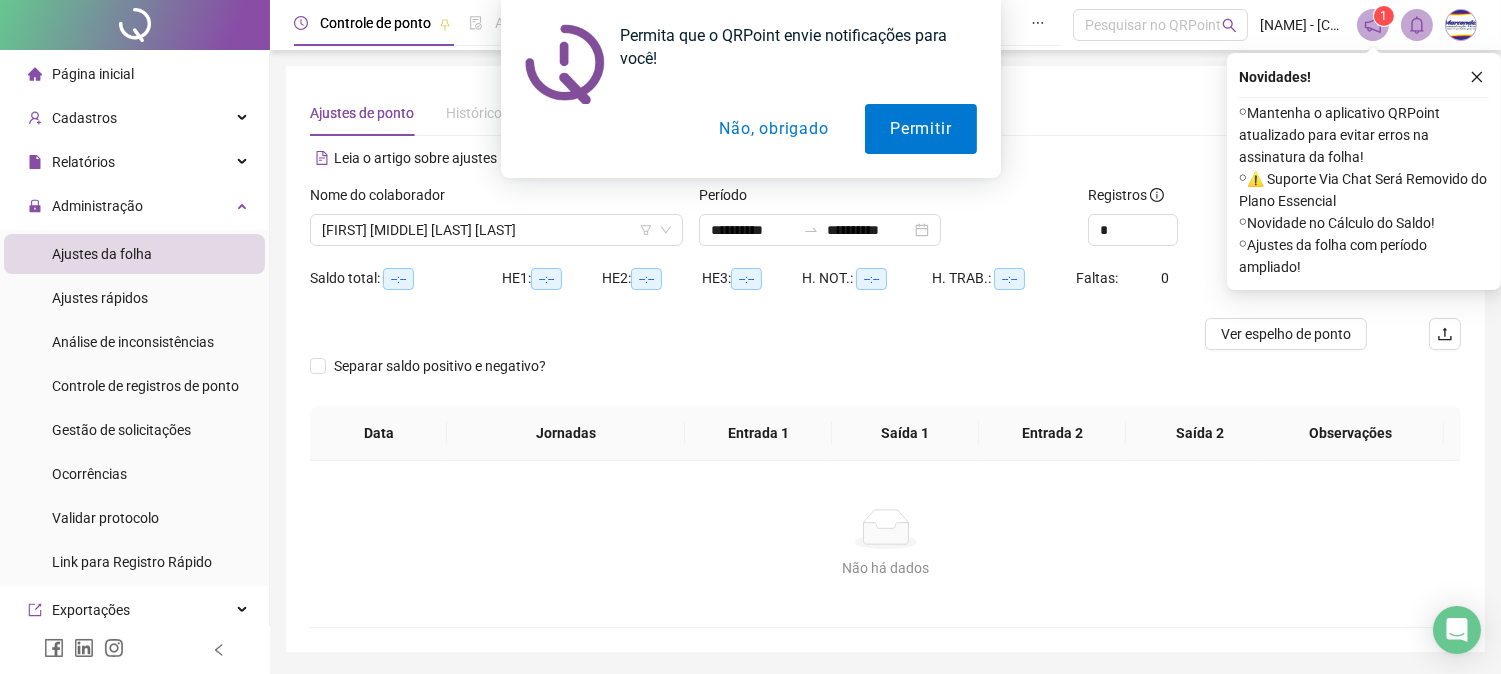 click on "Permita que o QRPoint envie notificações para você! Permitir Não, obrigado" at bounding box center (750, 89) 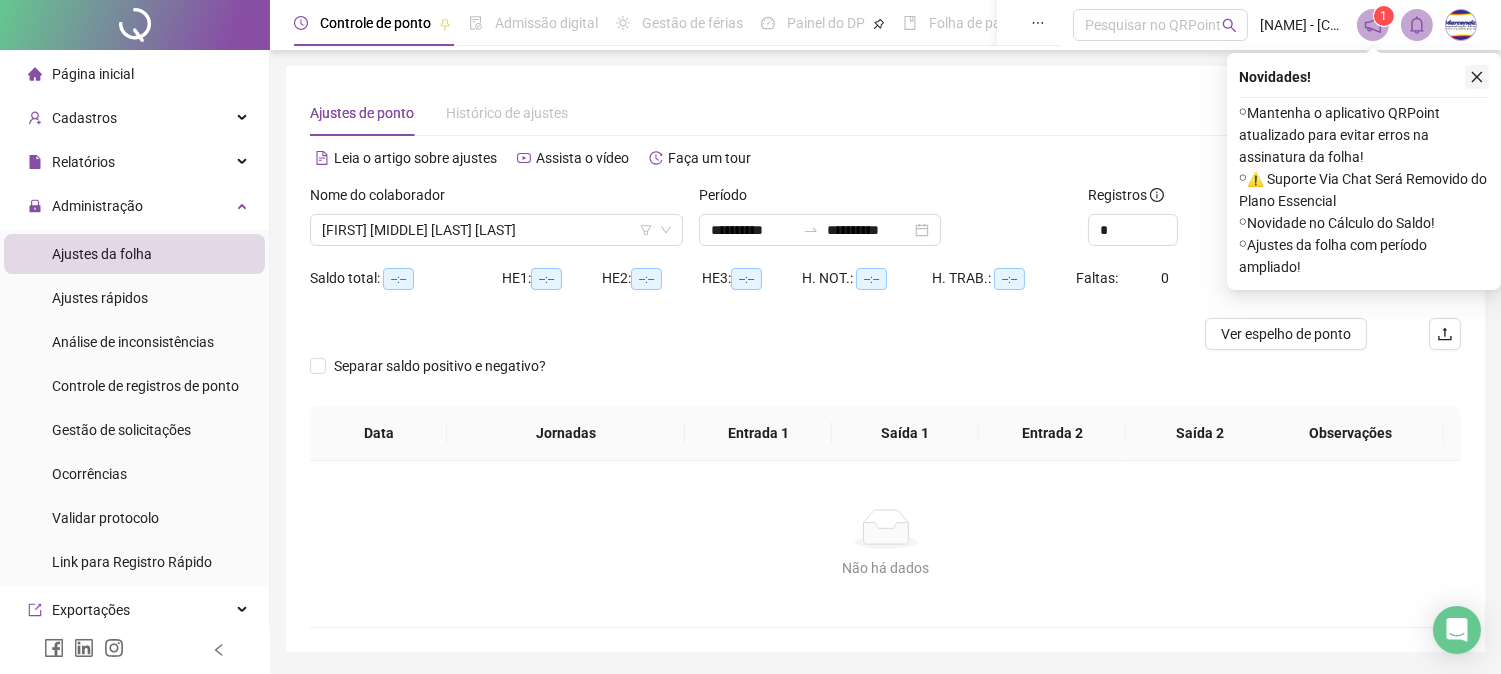 click 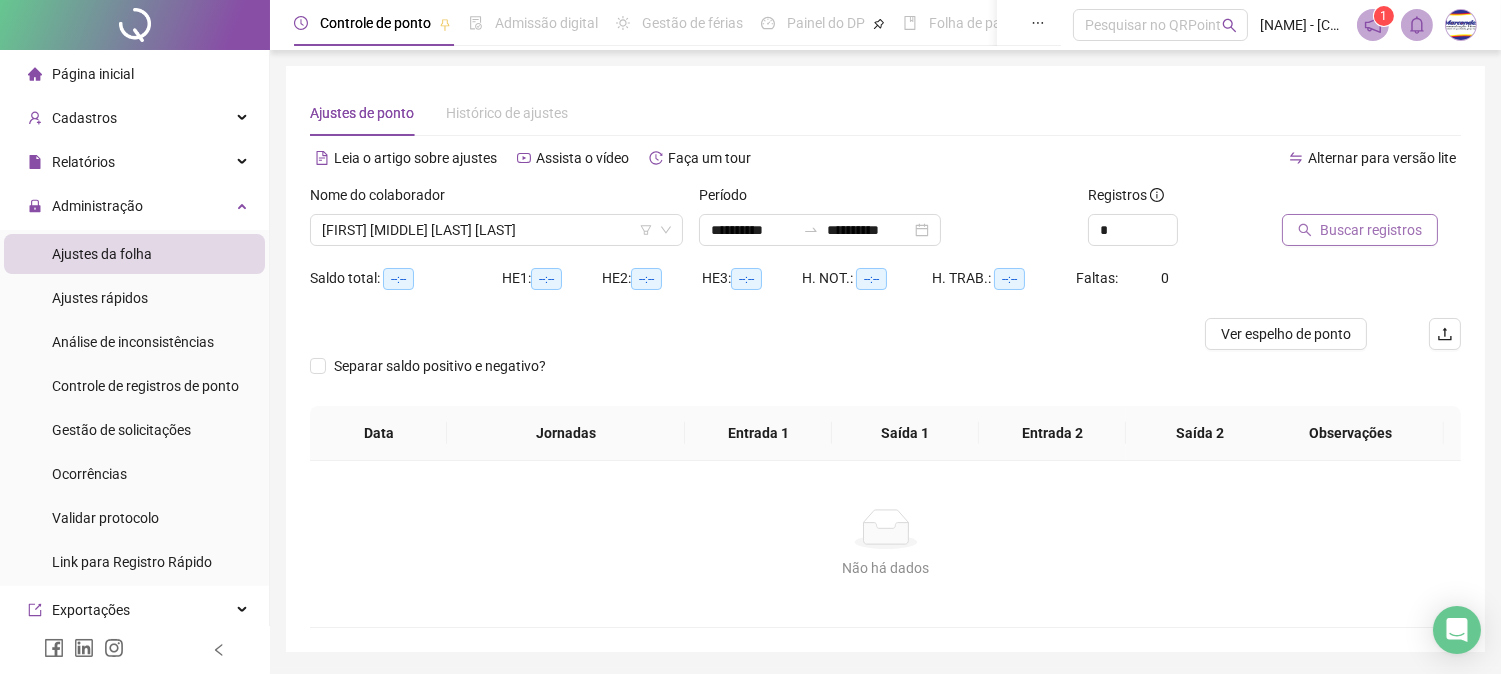 click on "Buscar registros" at bounding box center [1371, 230] 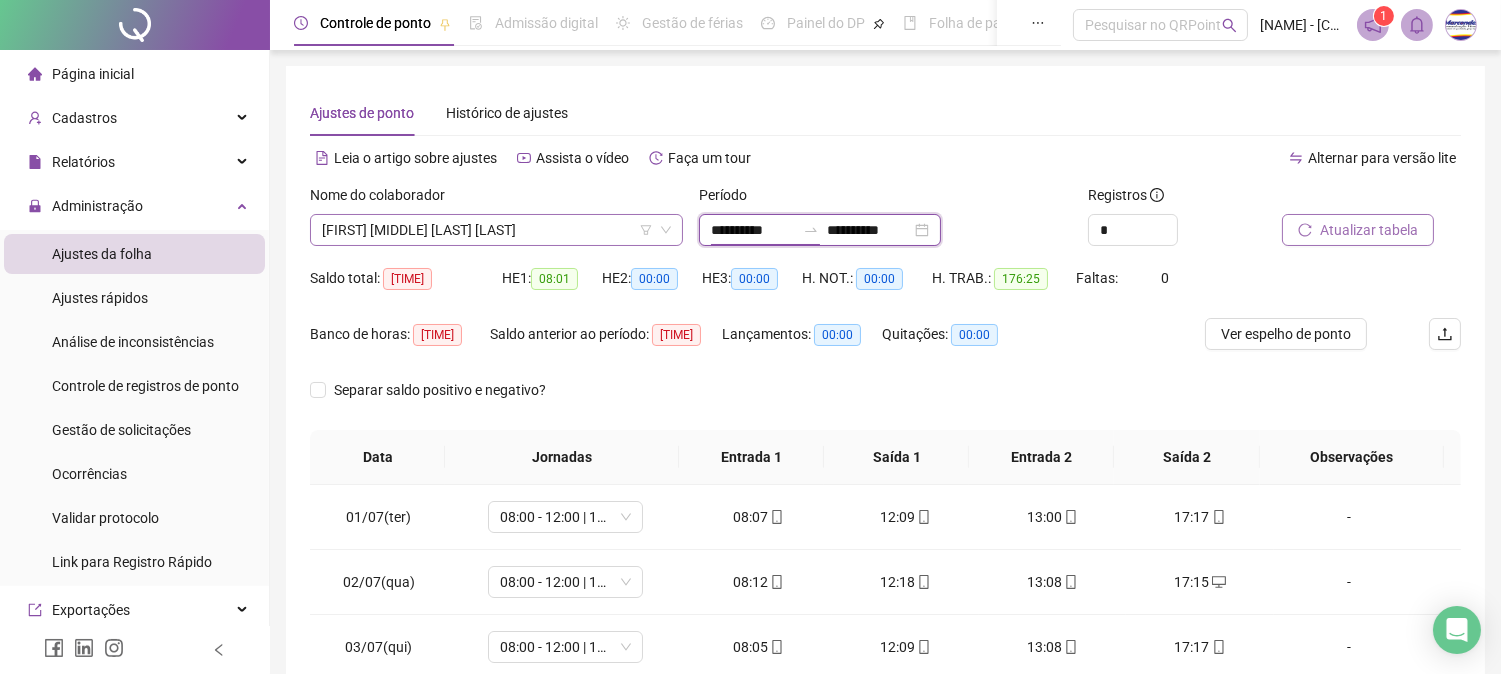 drag, startPoint x: 780, startPoint y: 231, endPoint x: 678, endPoint y: 228, distance: 102.044106 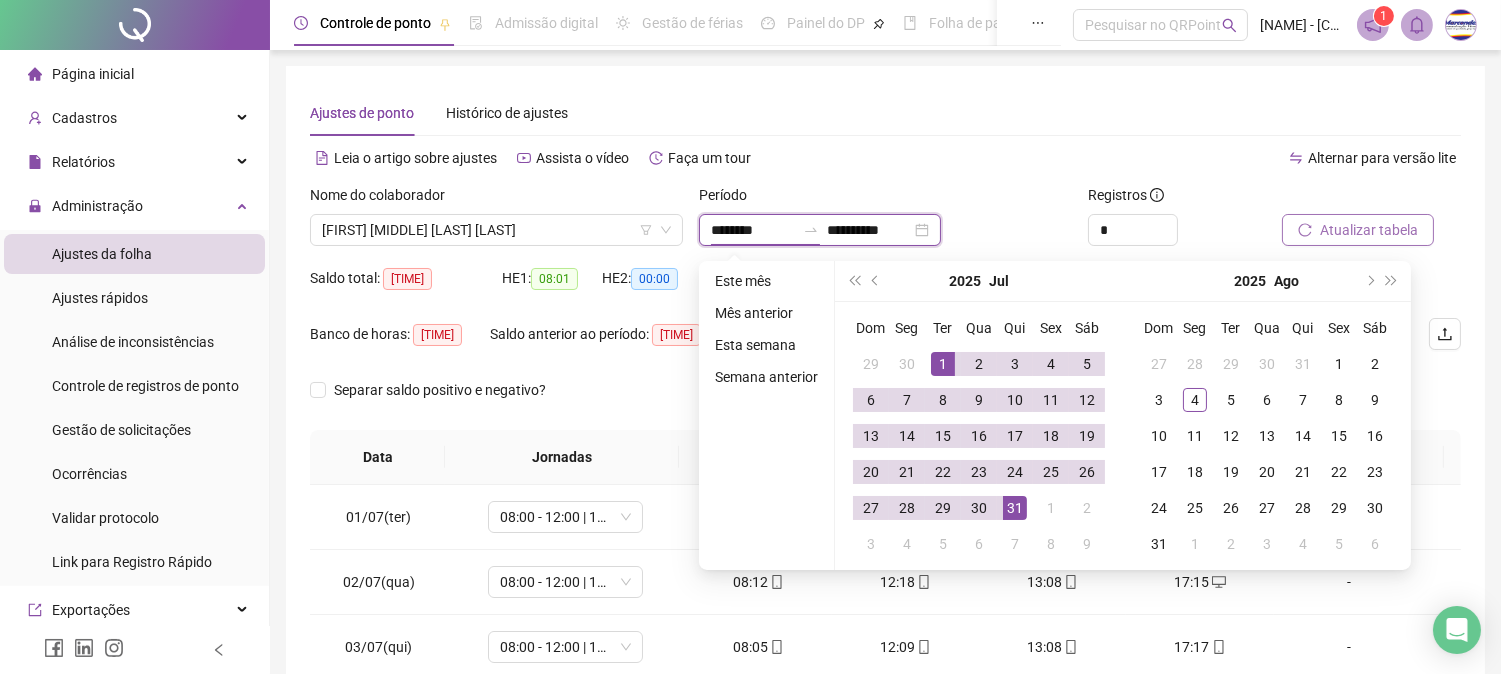 click on "********" at bounding box center (753, 230) 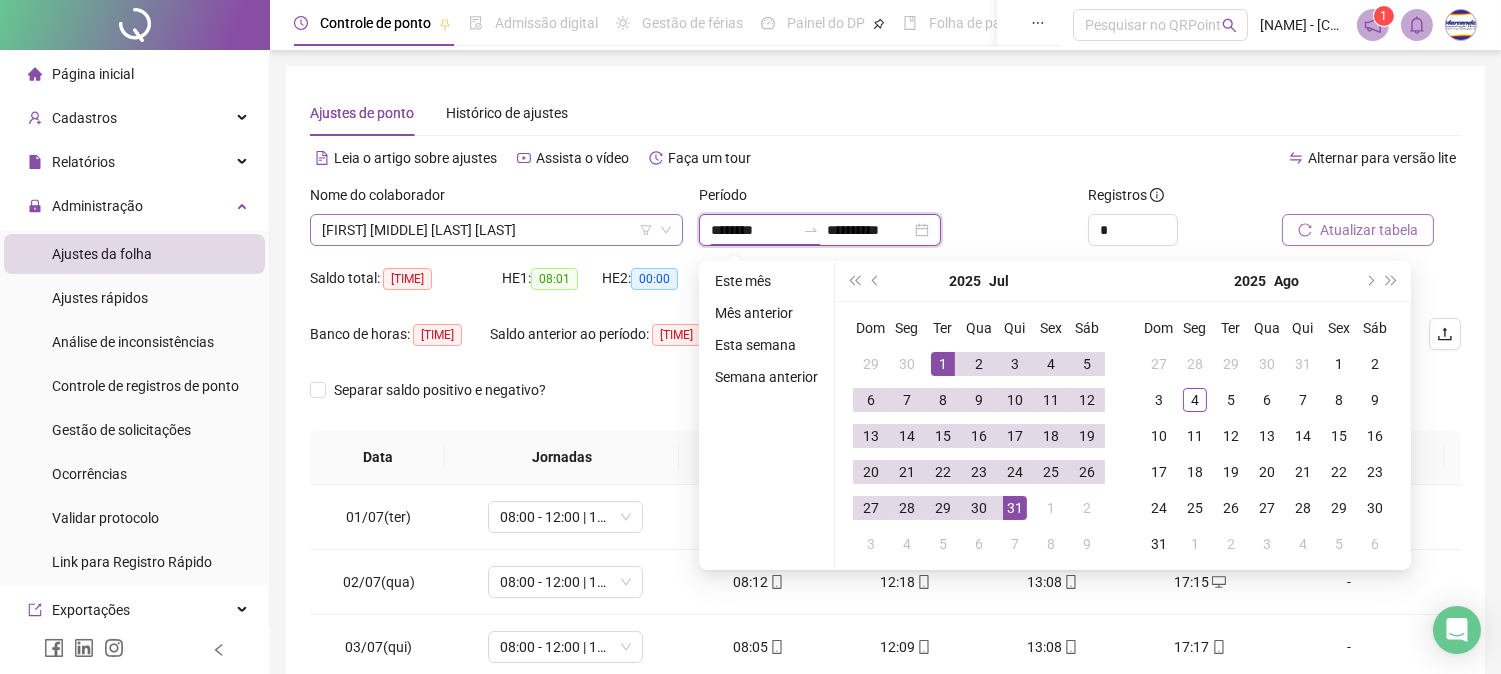 drag, startPoint x: 780, startPoint y: 225, endPoint x: 614, endPoint y: 217, distance: 166.19266 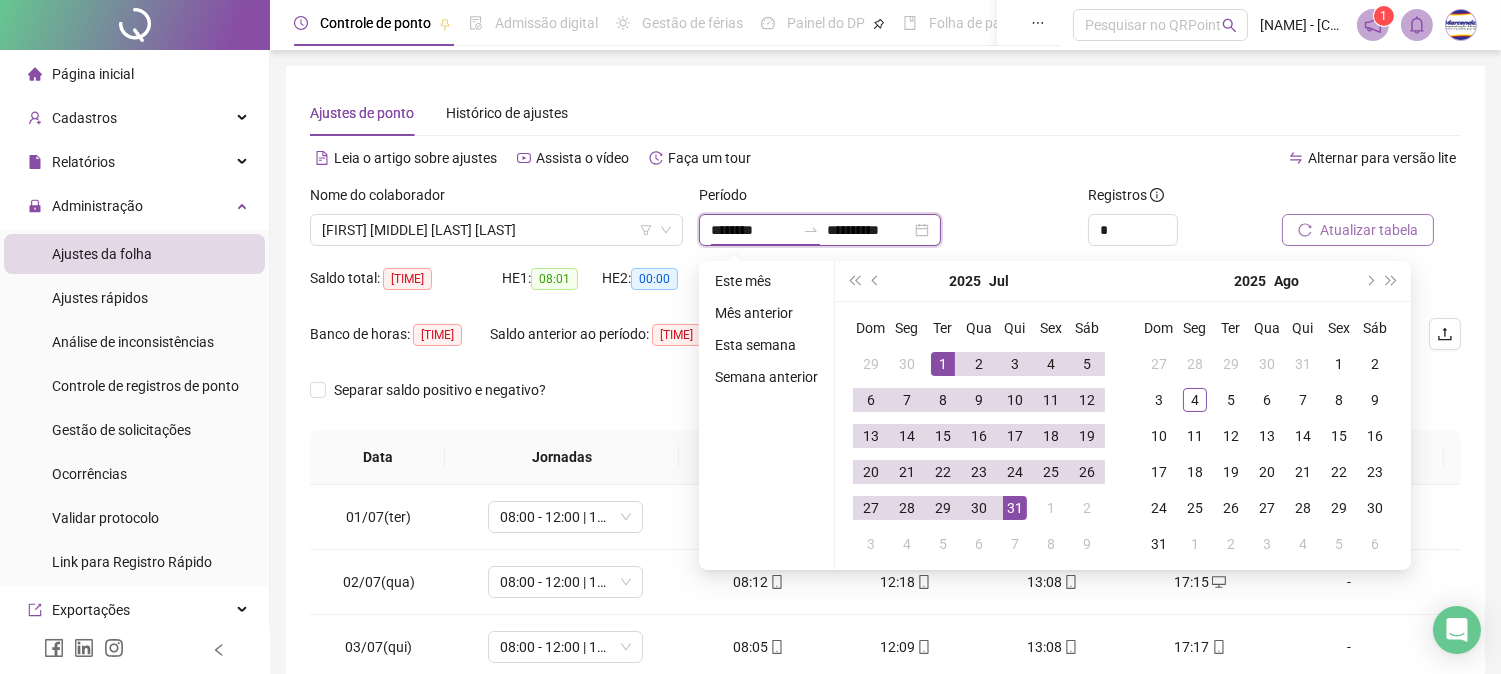 type on "**********" 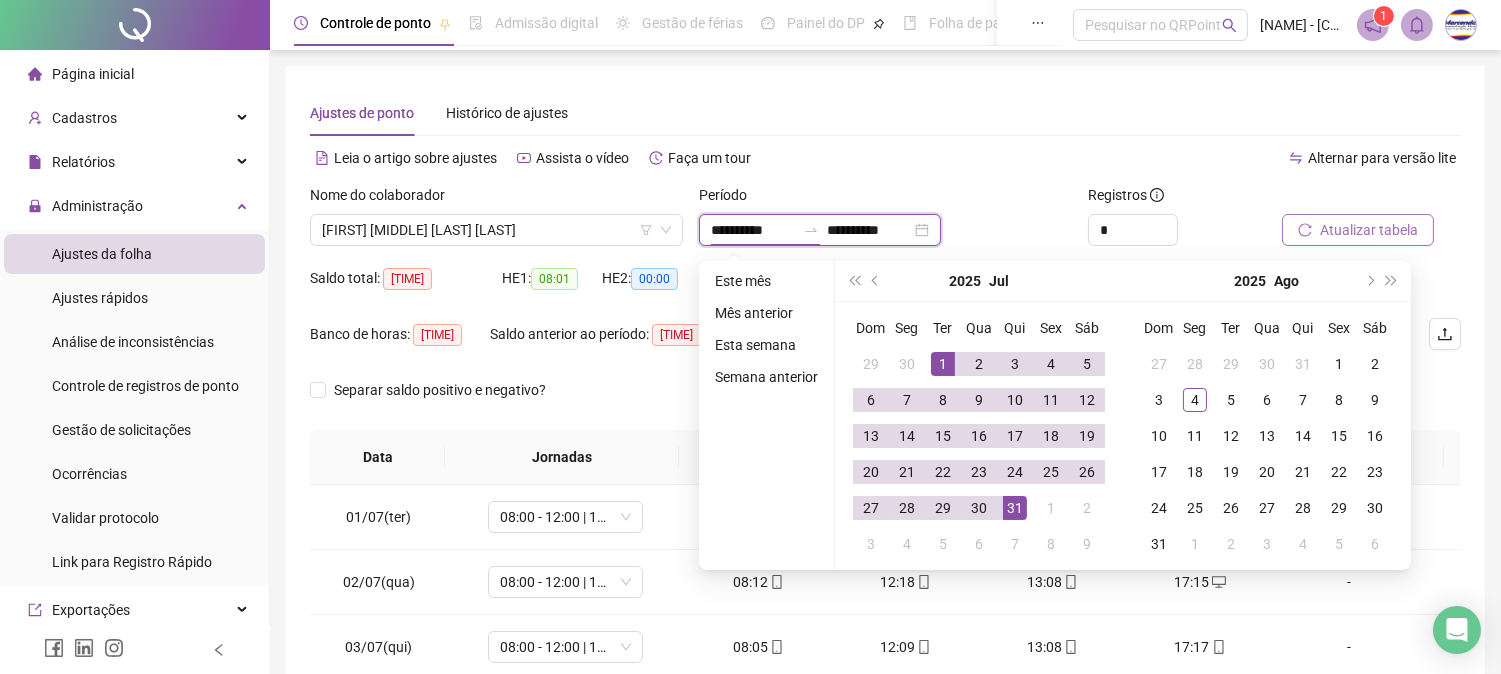 type on "**********" 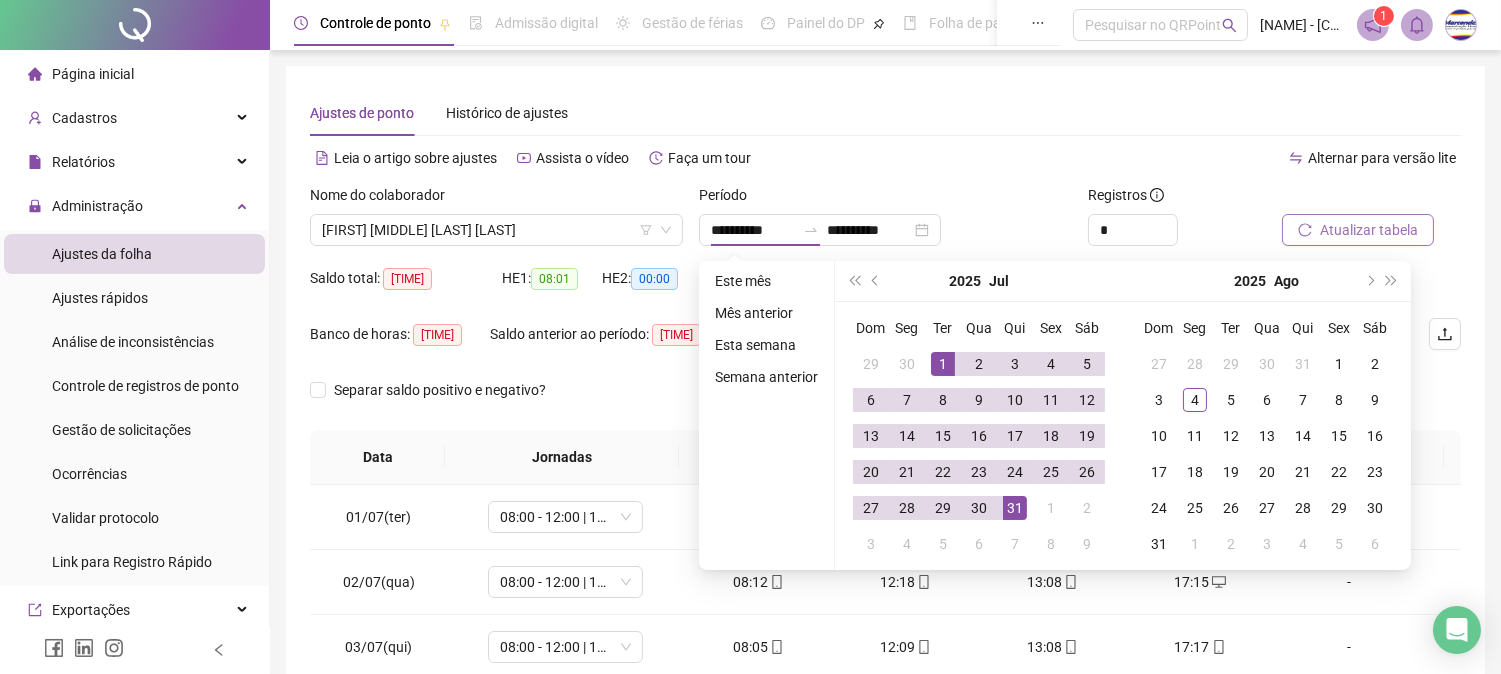 click on "**********" at bounding box center (885, 501) 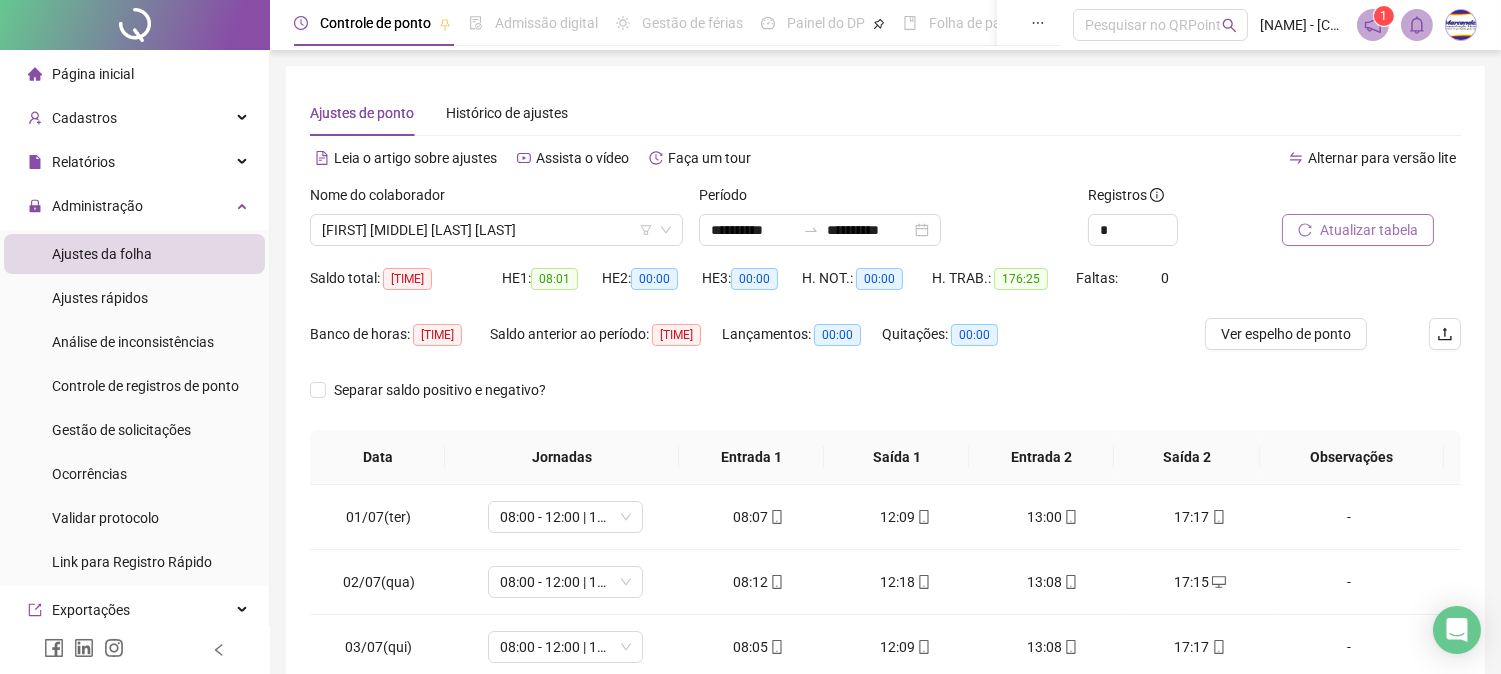 click on "Atualizar tabela" at bounding box center (1369, 230) 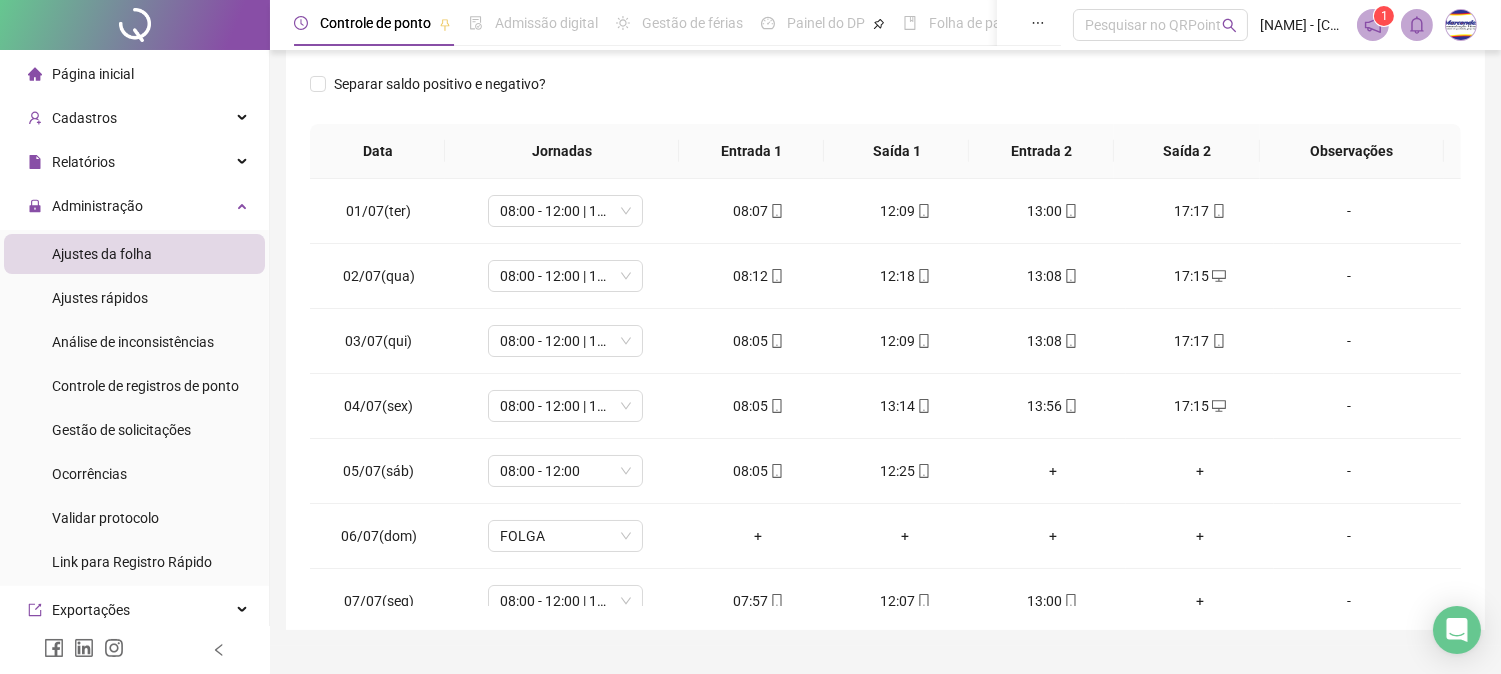 scroll, scrollTop: 347, scrollLeft: 0, axis: vertical 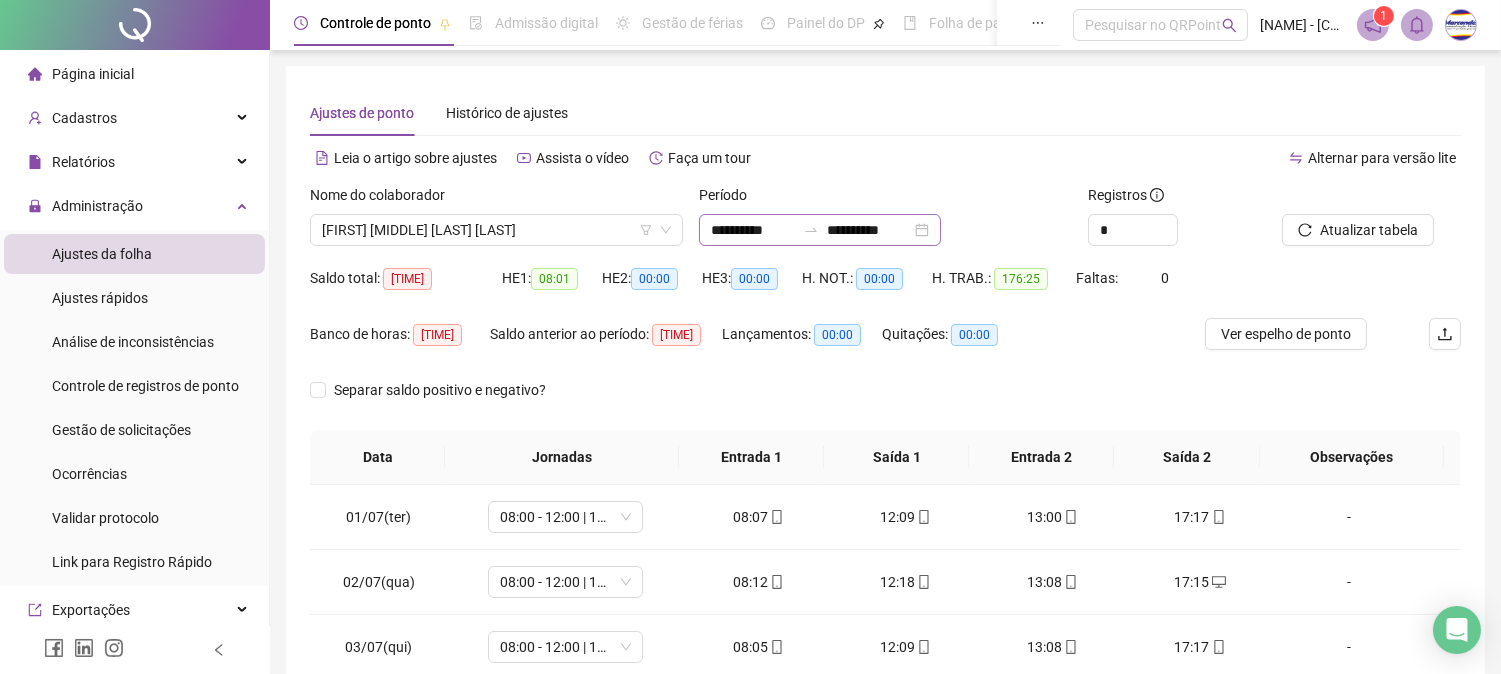 click on "**********" at bounding box center [820, 230] 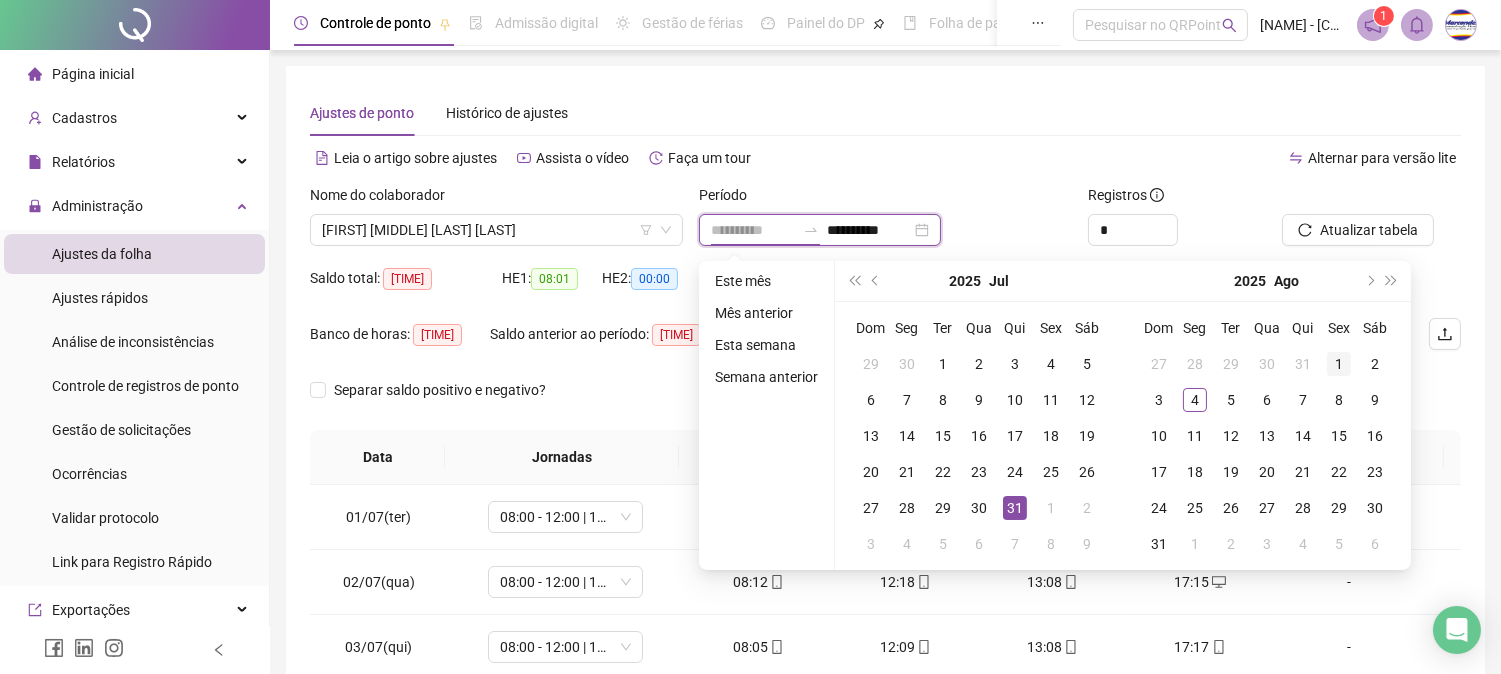 type on "**********" 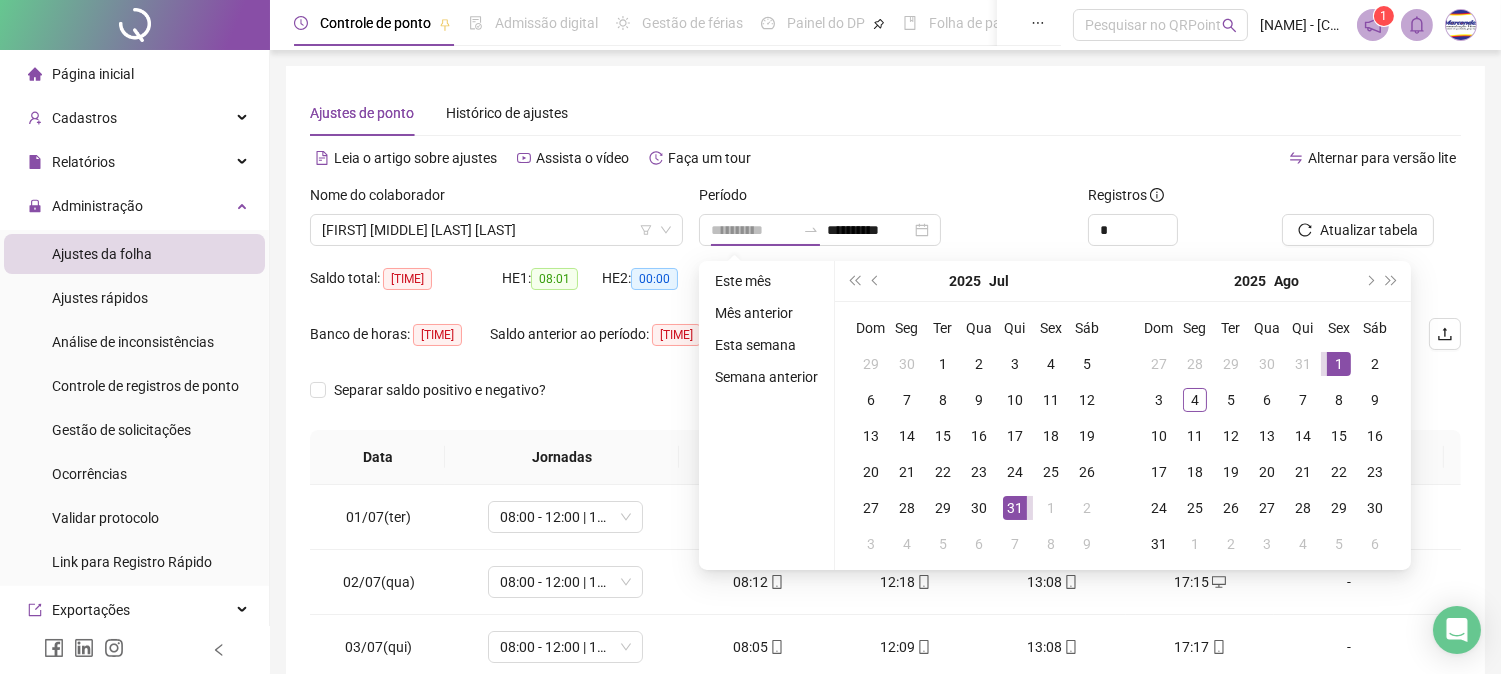 click on "1" at bounding box center [1339, 364] 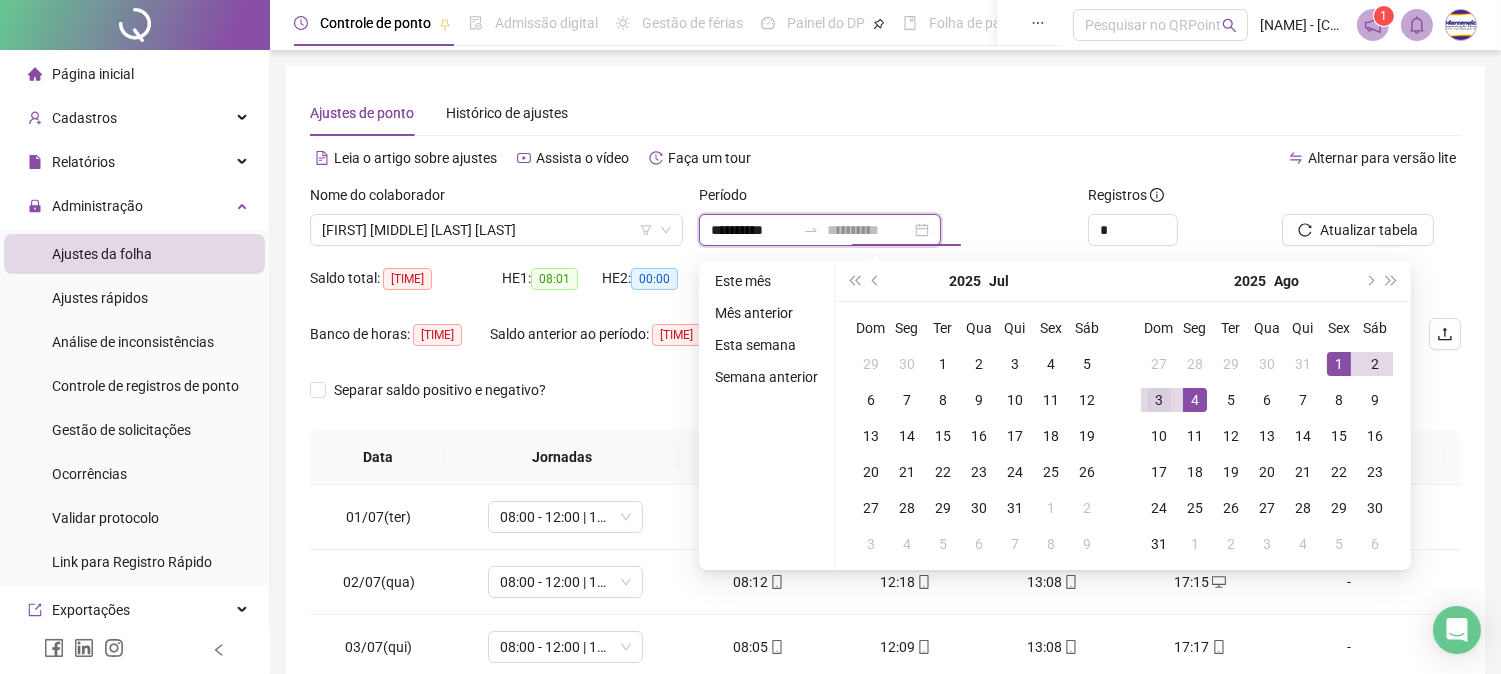 type on "**********" 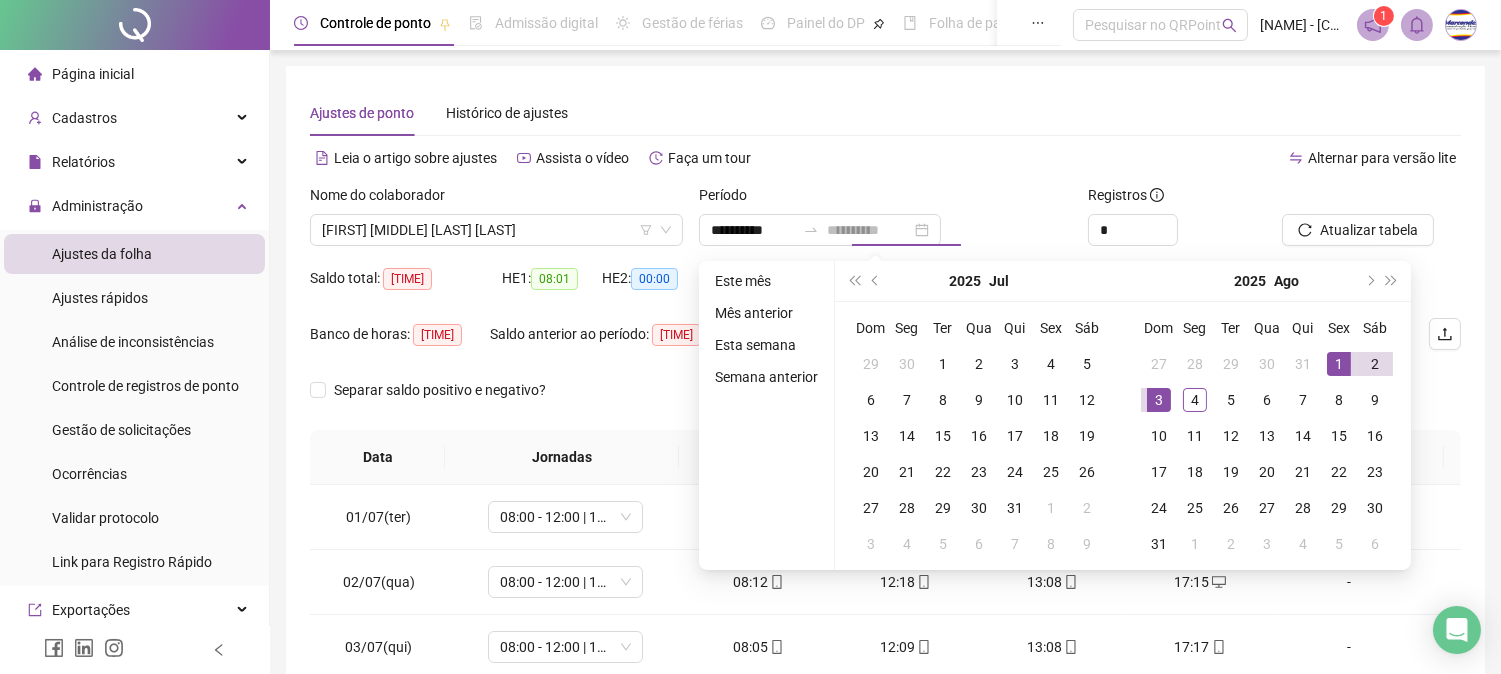 click on "3" at bounding box center [1159, 400] 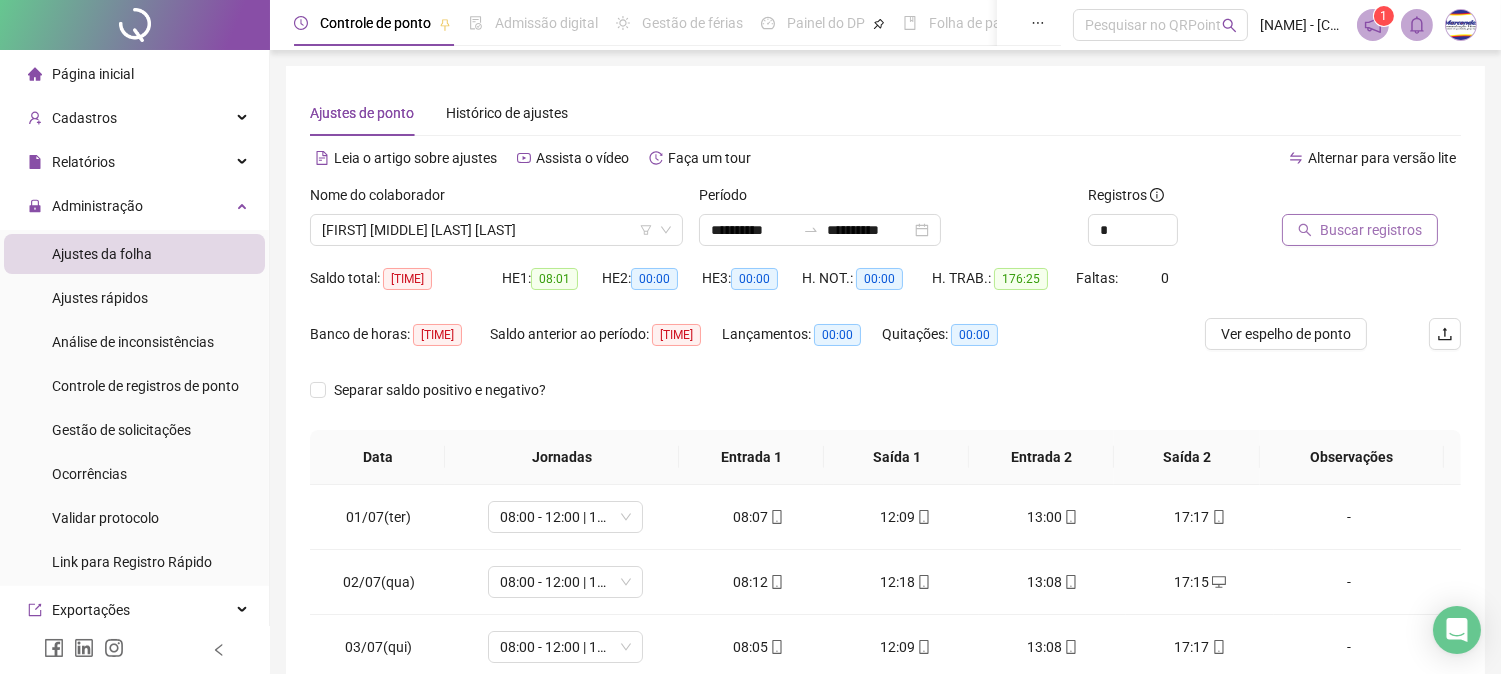 click on "Buscar registros" at bounding box center (1371, 230) 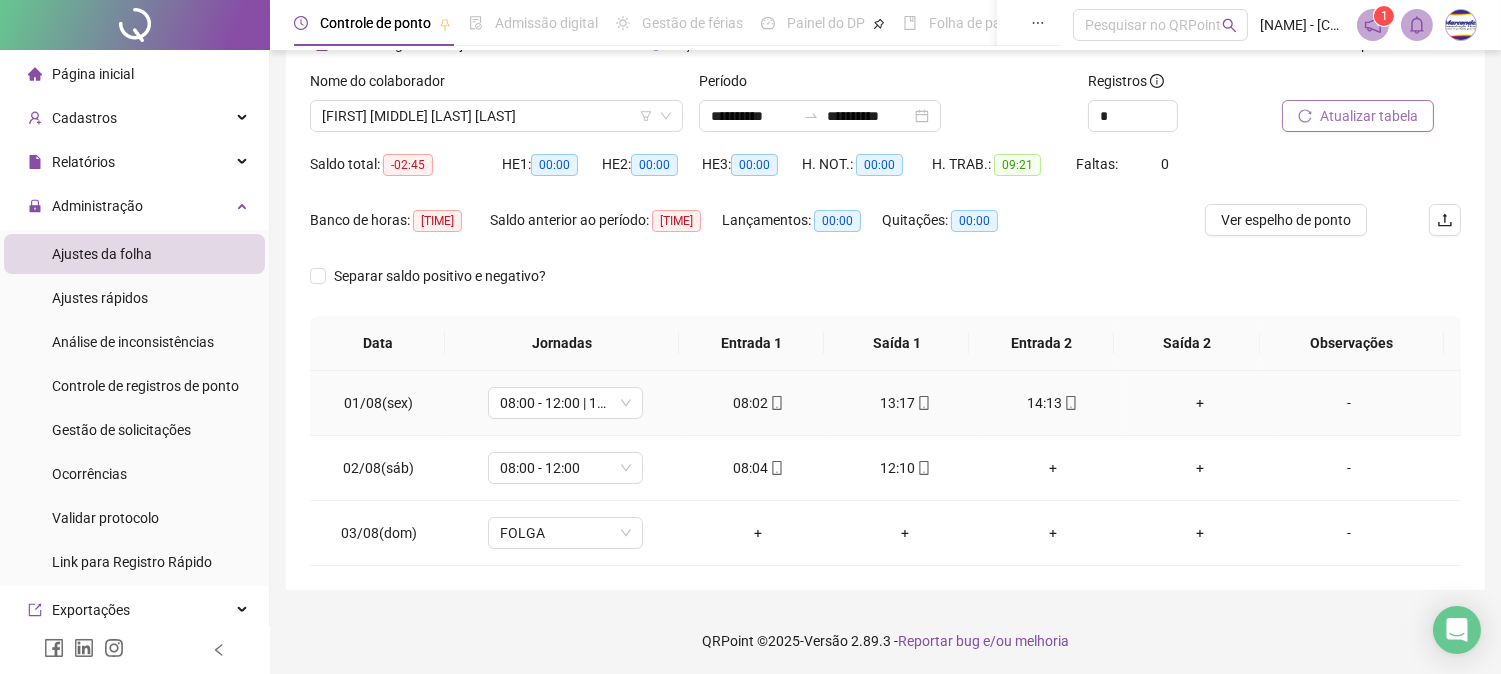 scroll, scrollTop: 115, scrollLeft: 0, axis: vertical 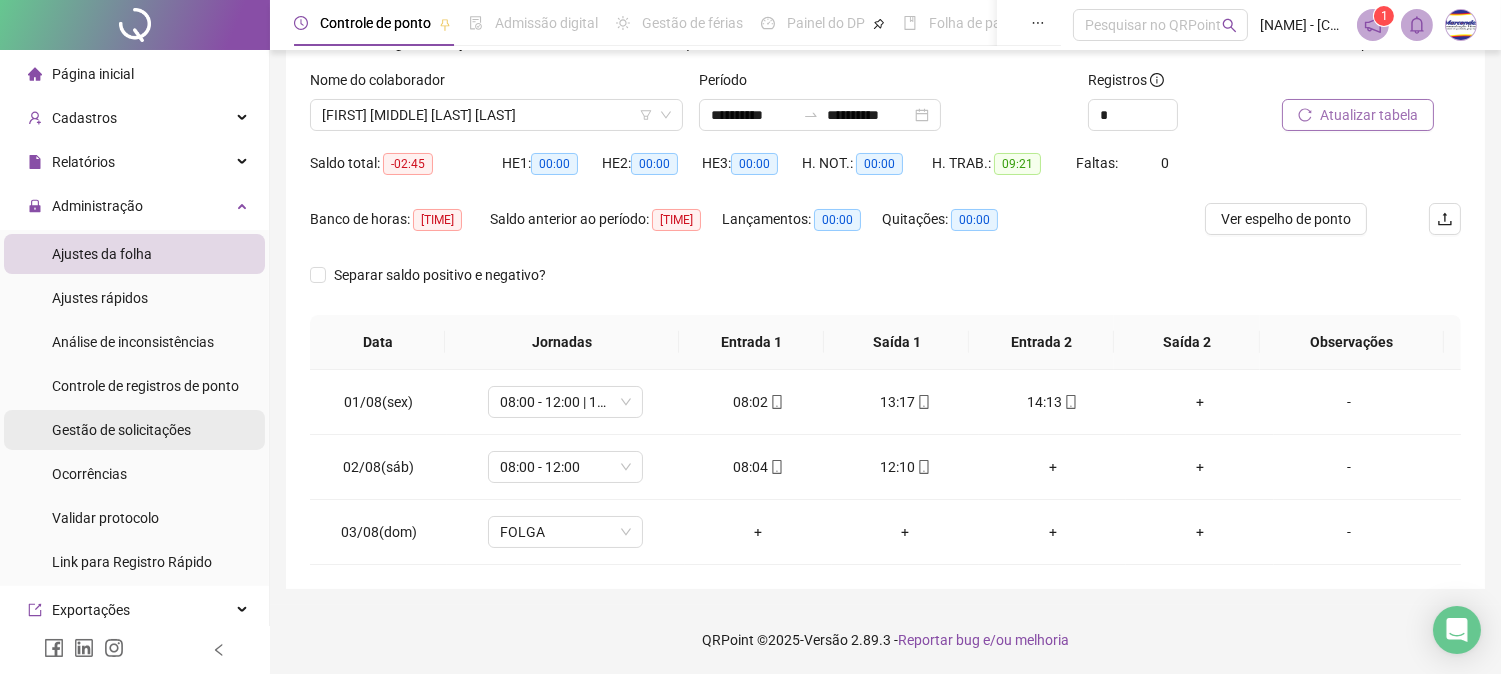 click on "Gestão de solicitações" at bounding box center [121, 430] 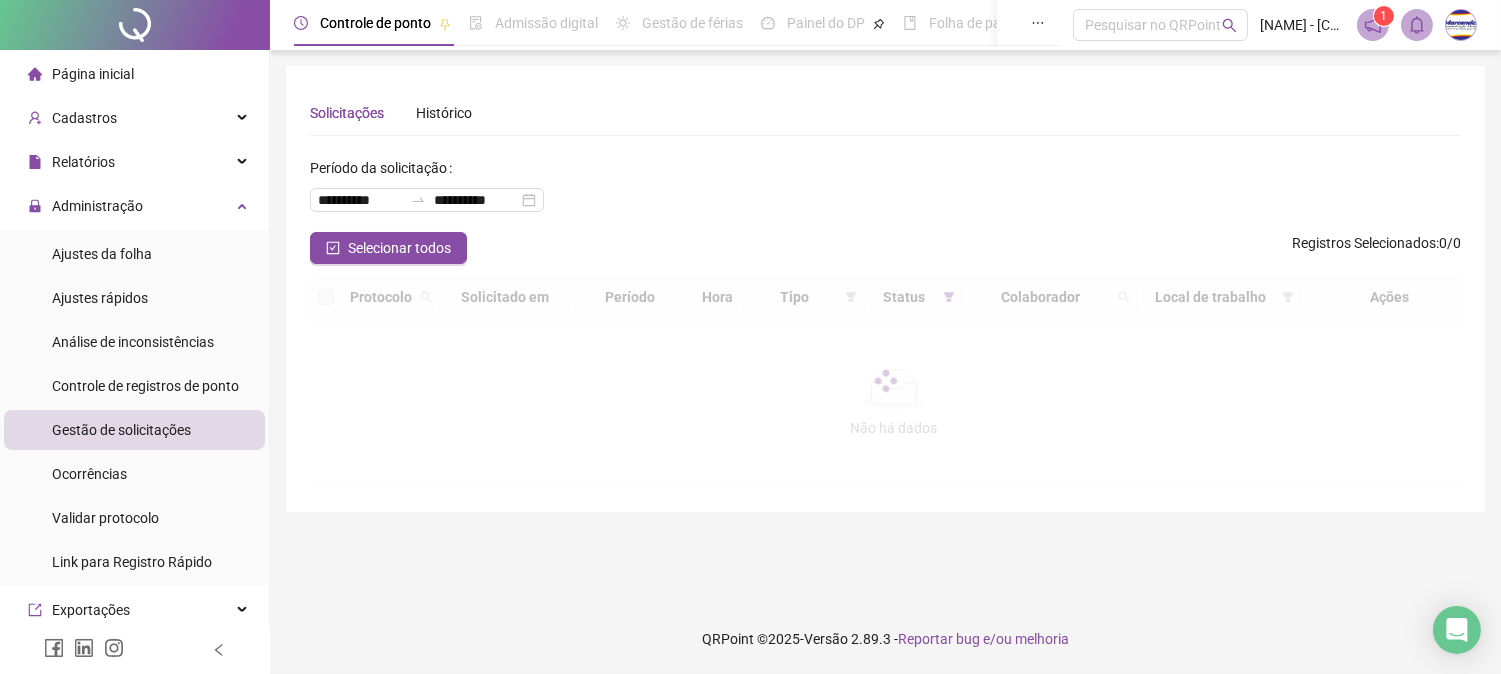 scroll, scrollTop: 0, scrollLeft: 0, axis: both 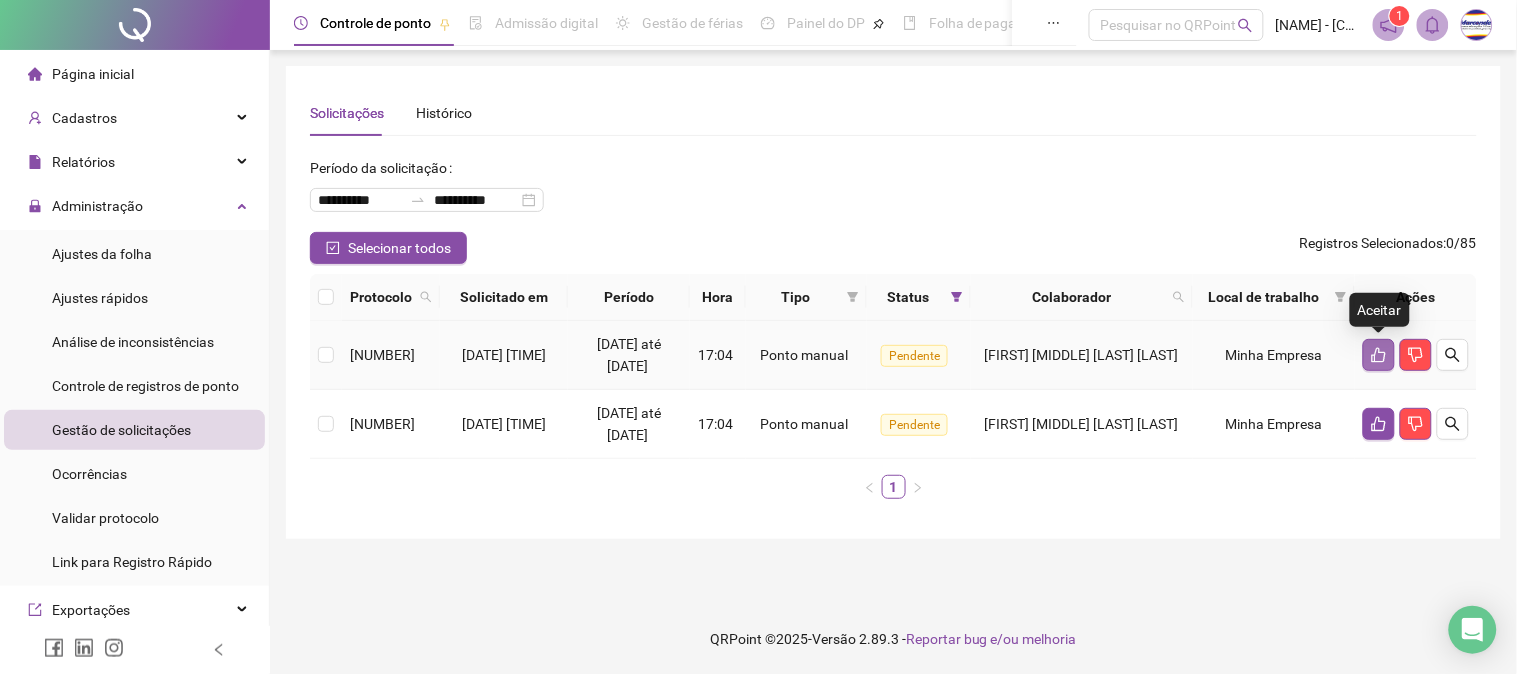 click 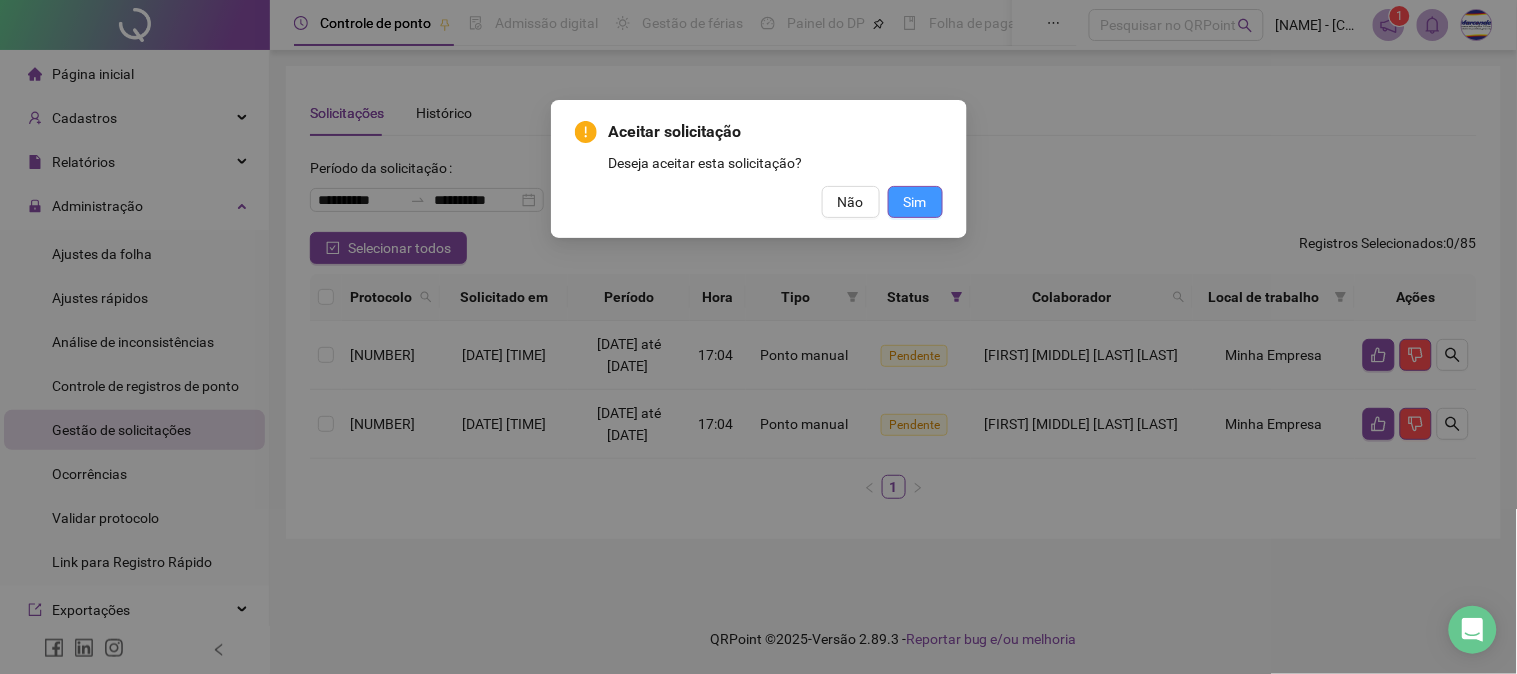 click on "Sim" at bounding box center [915, 202] 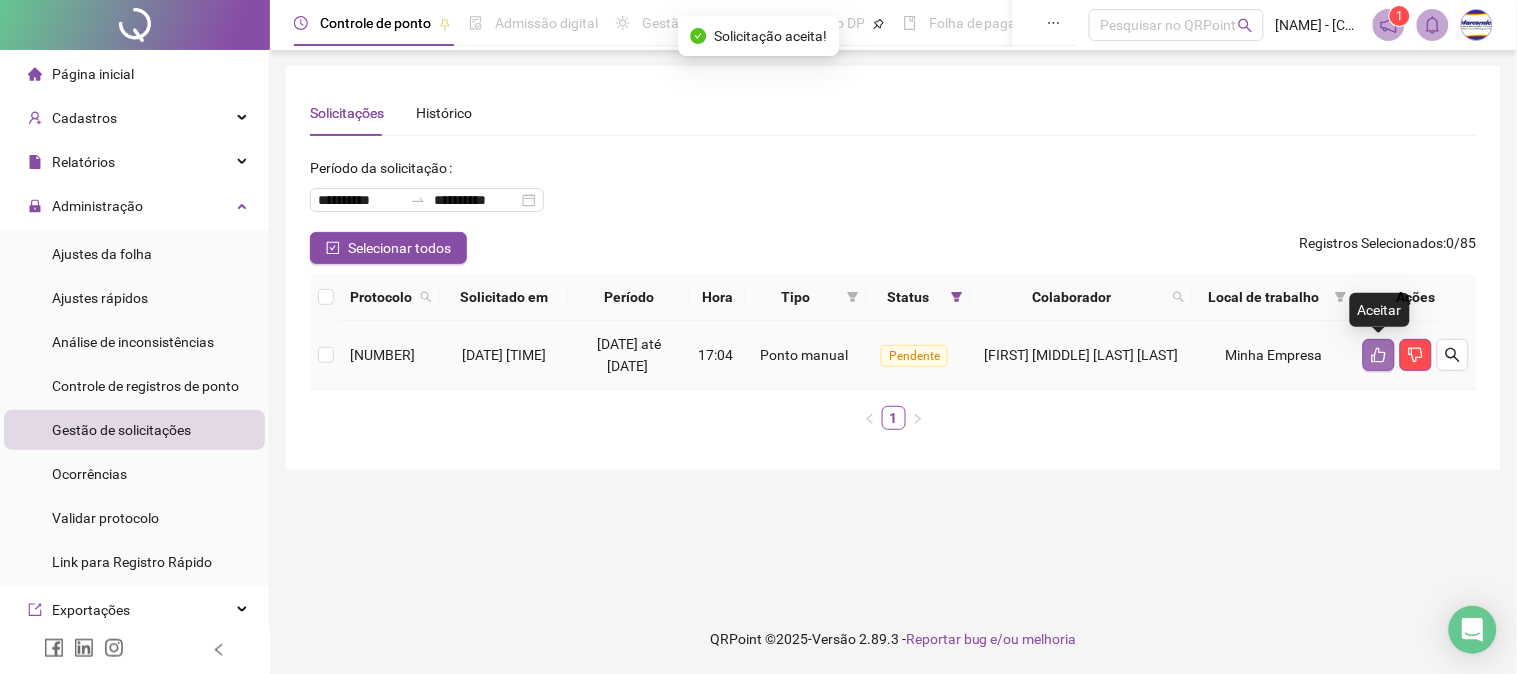click at bounding box center (1379, 355) 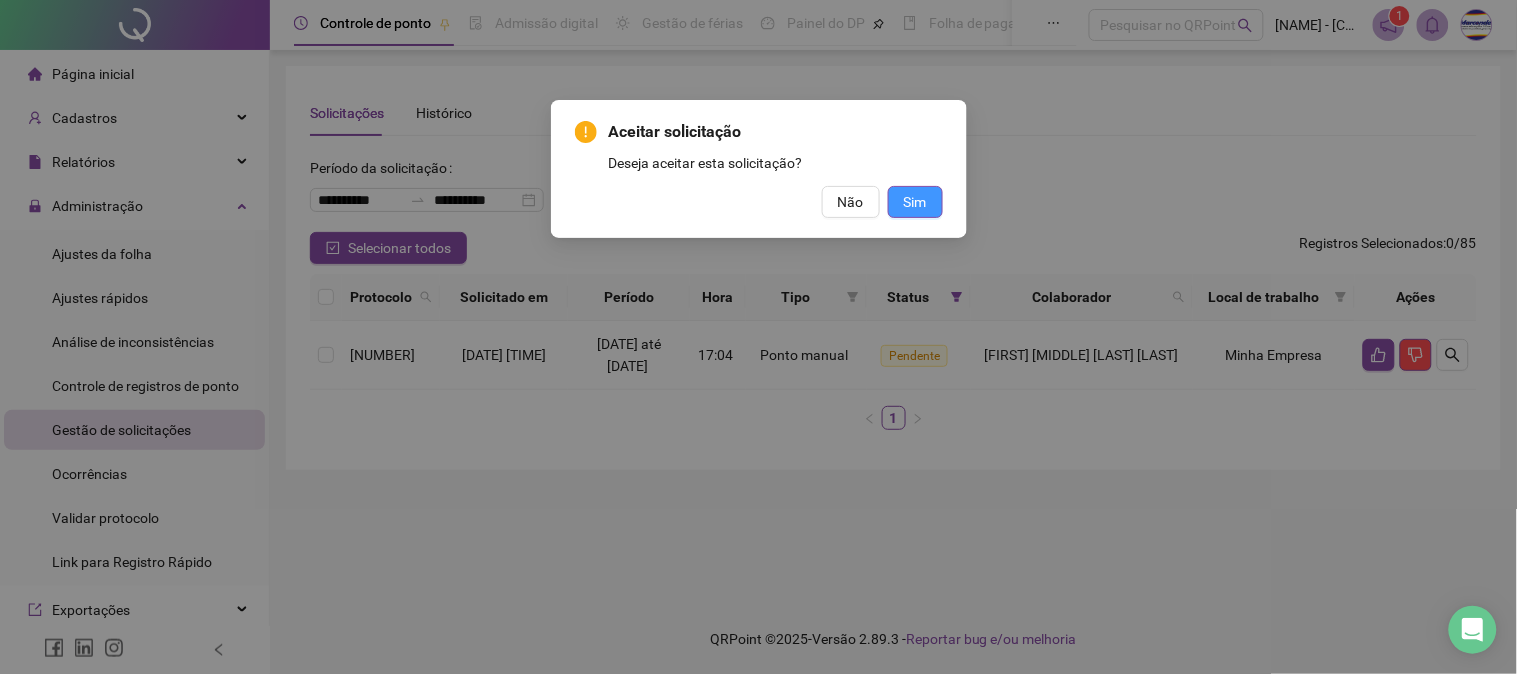 click on "Sim" at bounding box center [915, 202] 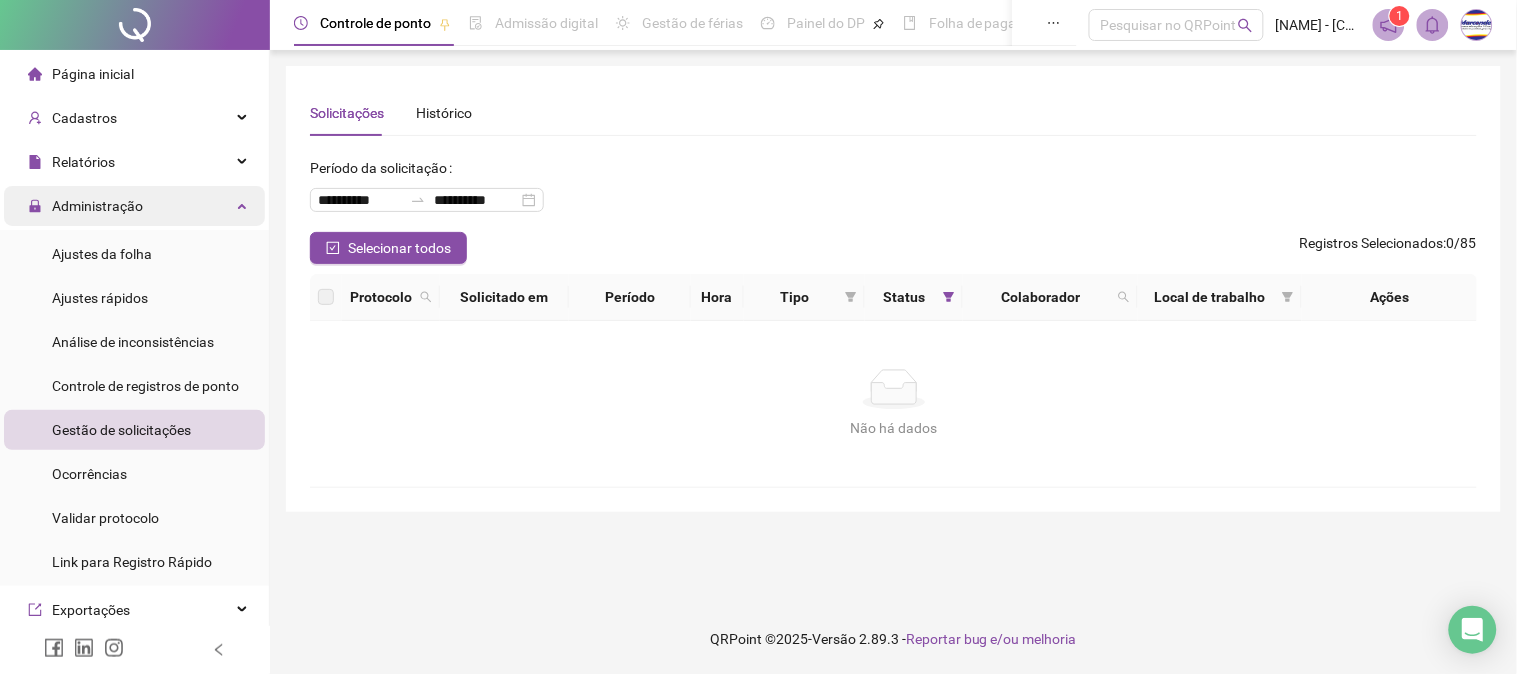 click on "Administração" at bounding box center (97, 206) 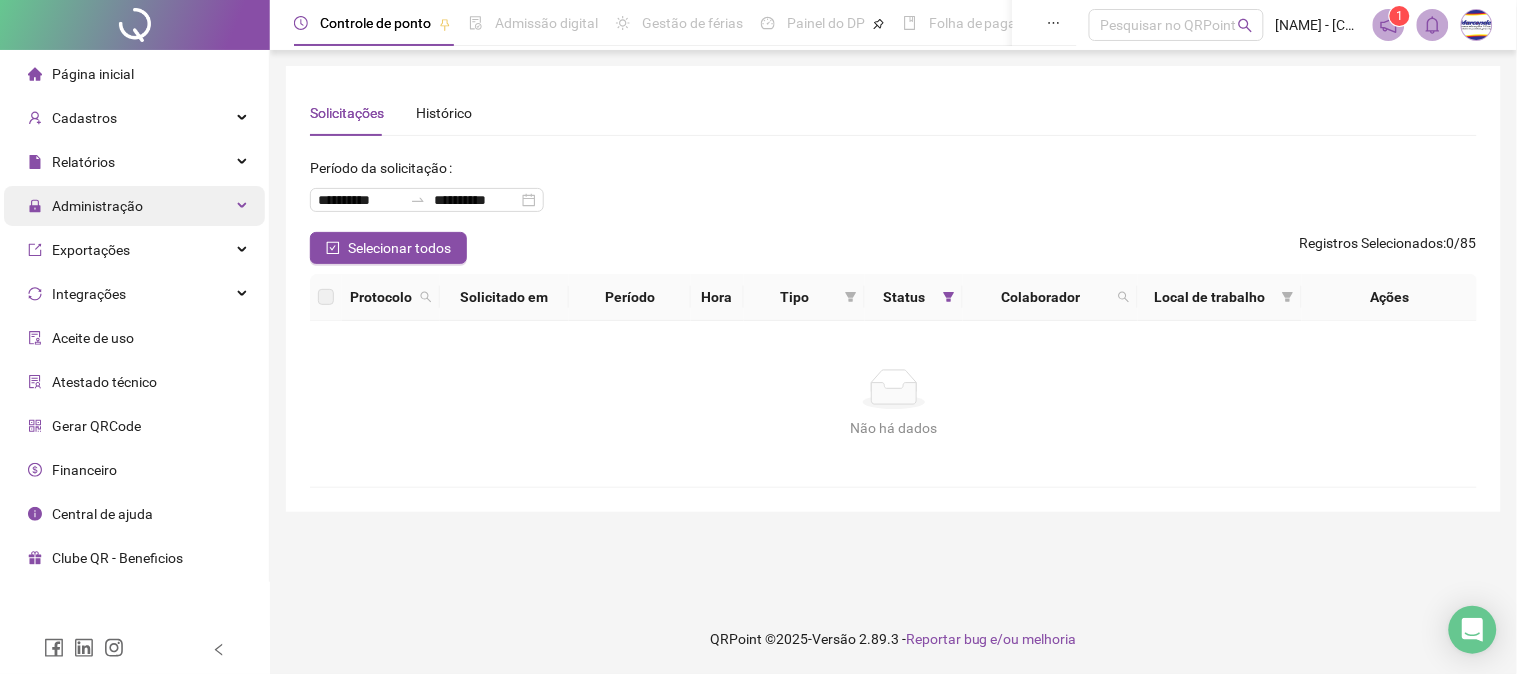 click on "Administração" at bounding box center (97, 206) 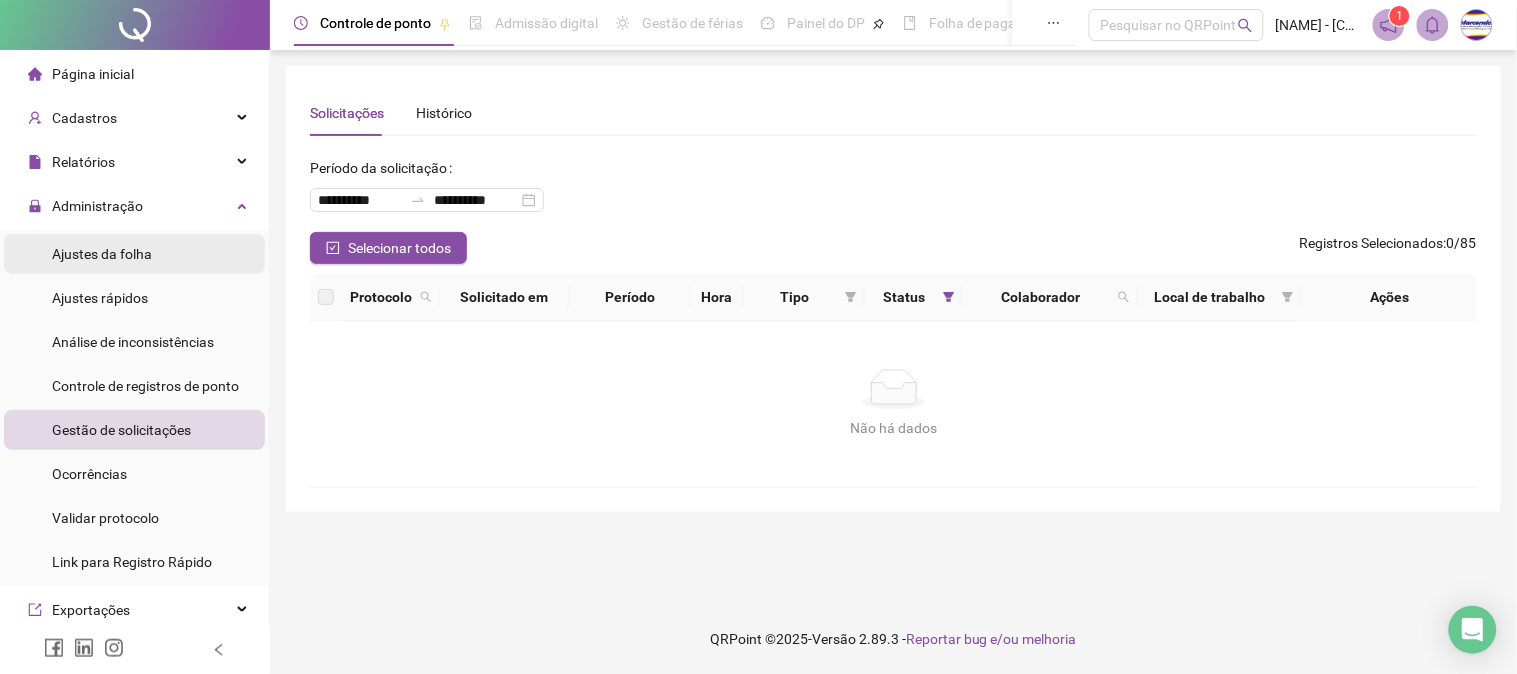 click on "Ajustes da folha" at bounding box center [102, 254] 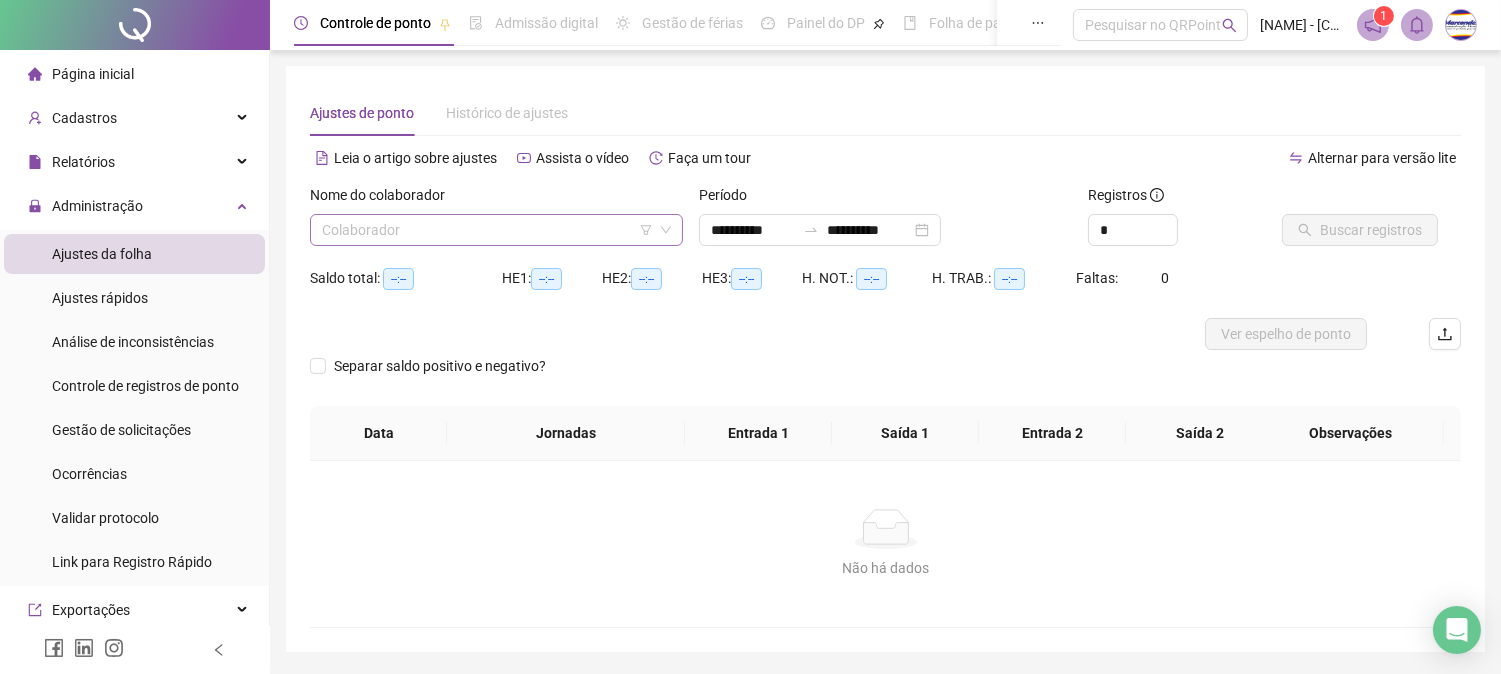 click at bounding box center [487, 230] 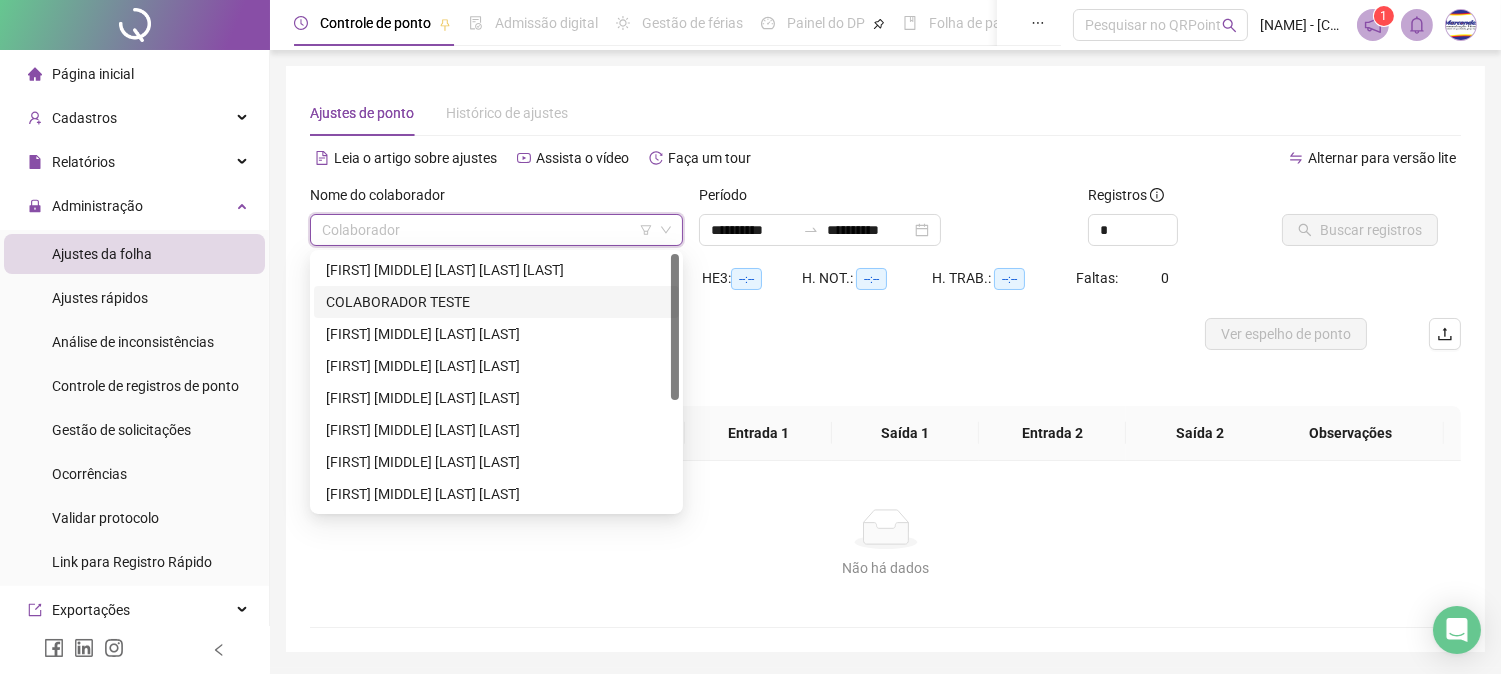 scroll, scrollTop: 192, scrollLeft: 0, axis: vertical 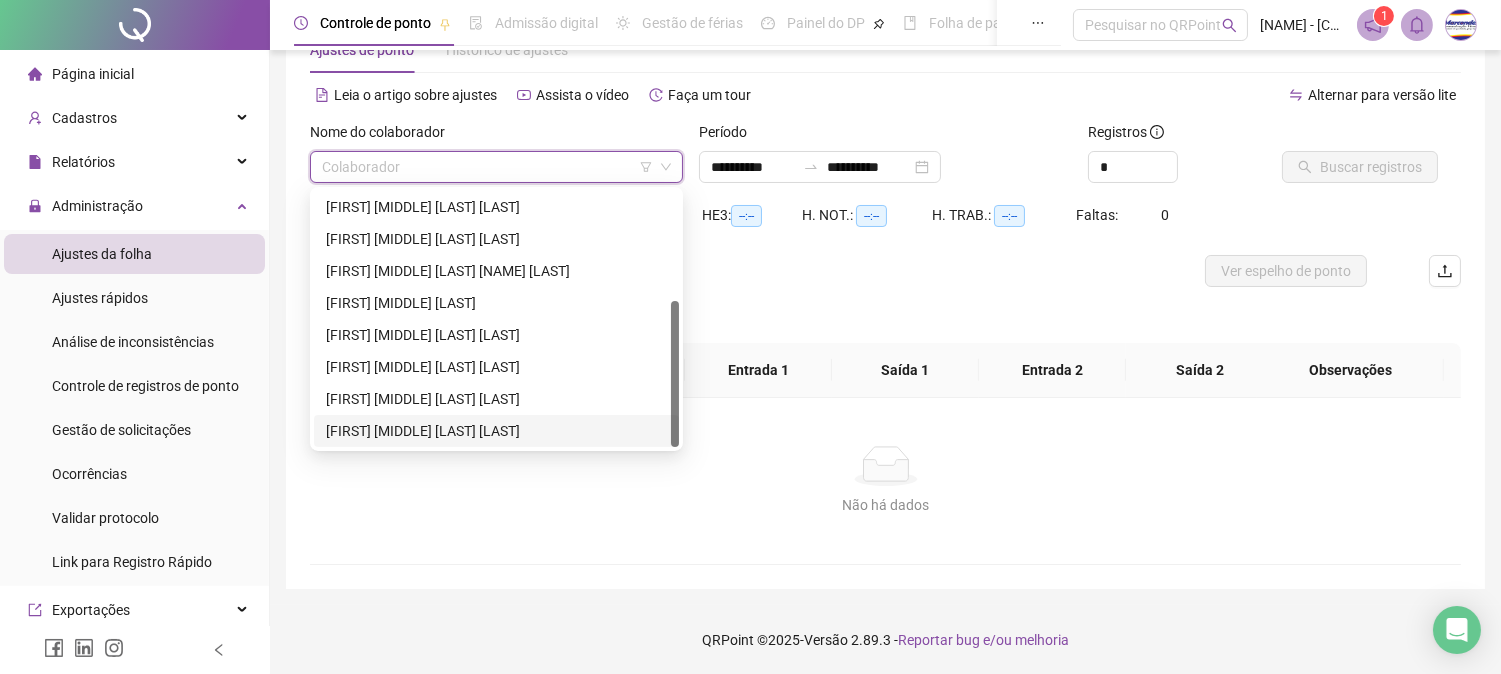click on "[FIRST] [MIDDLE] [LAST] [LAST]" at bounding box center (496, 431) 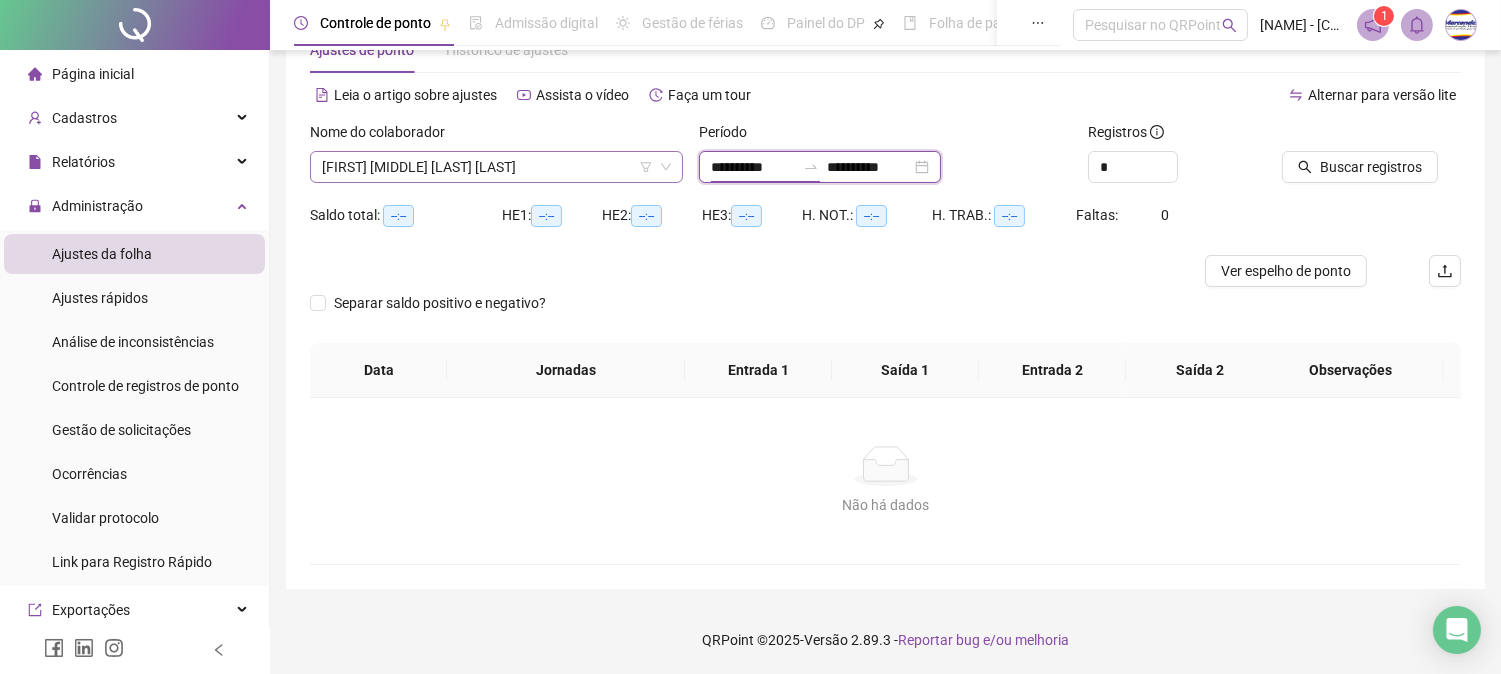 drag, startPoint x: 803, startPoint y: 164, endPoint x: 664, endPoint y: 182, distance: 140.16063 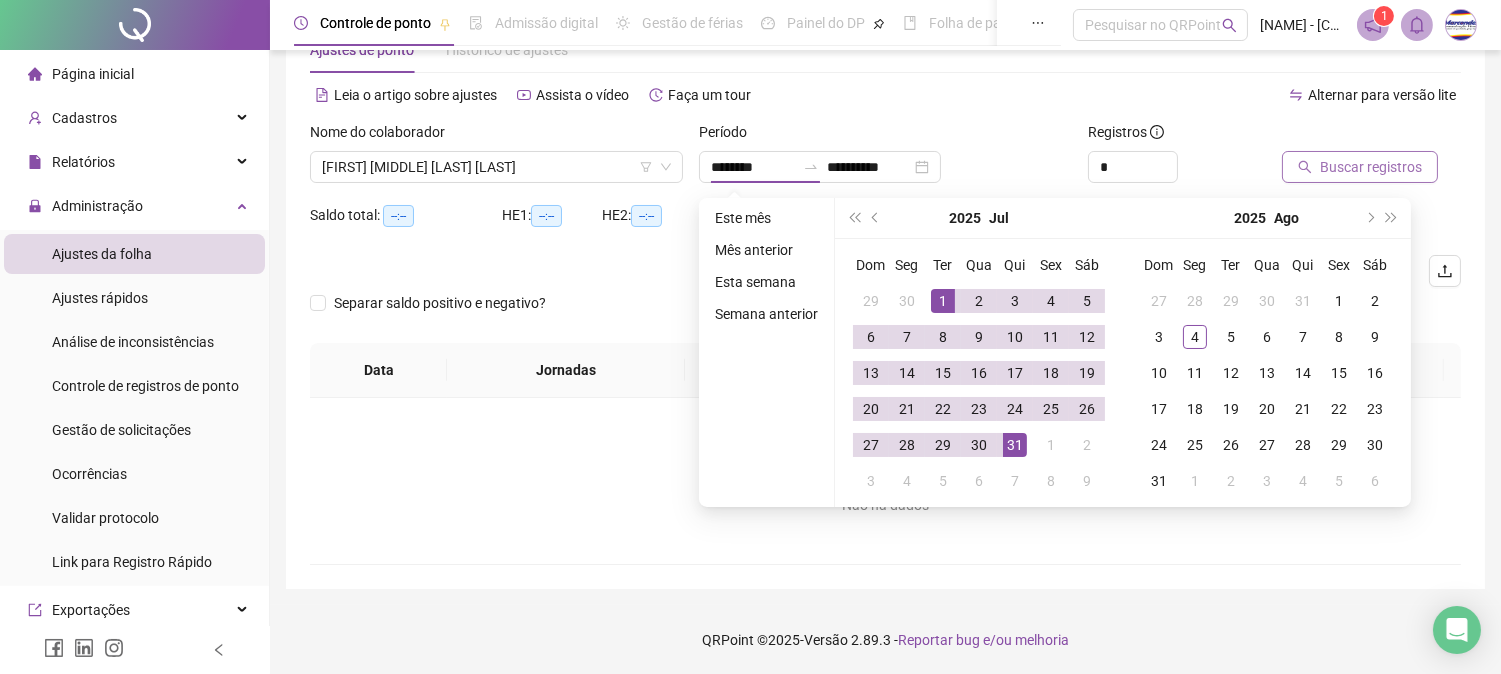 type on "**********" 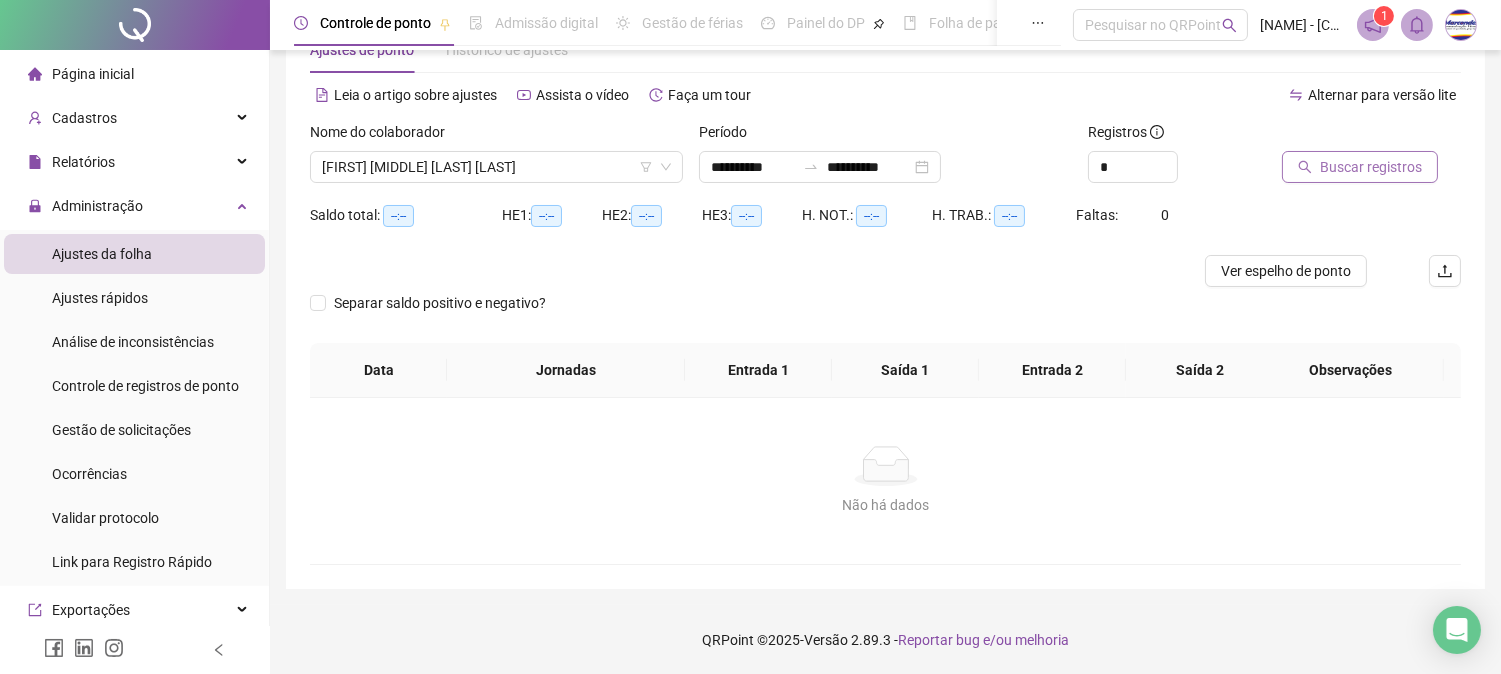 click on "Buscar registros" at bounding box center (1371, 167) 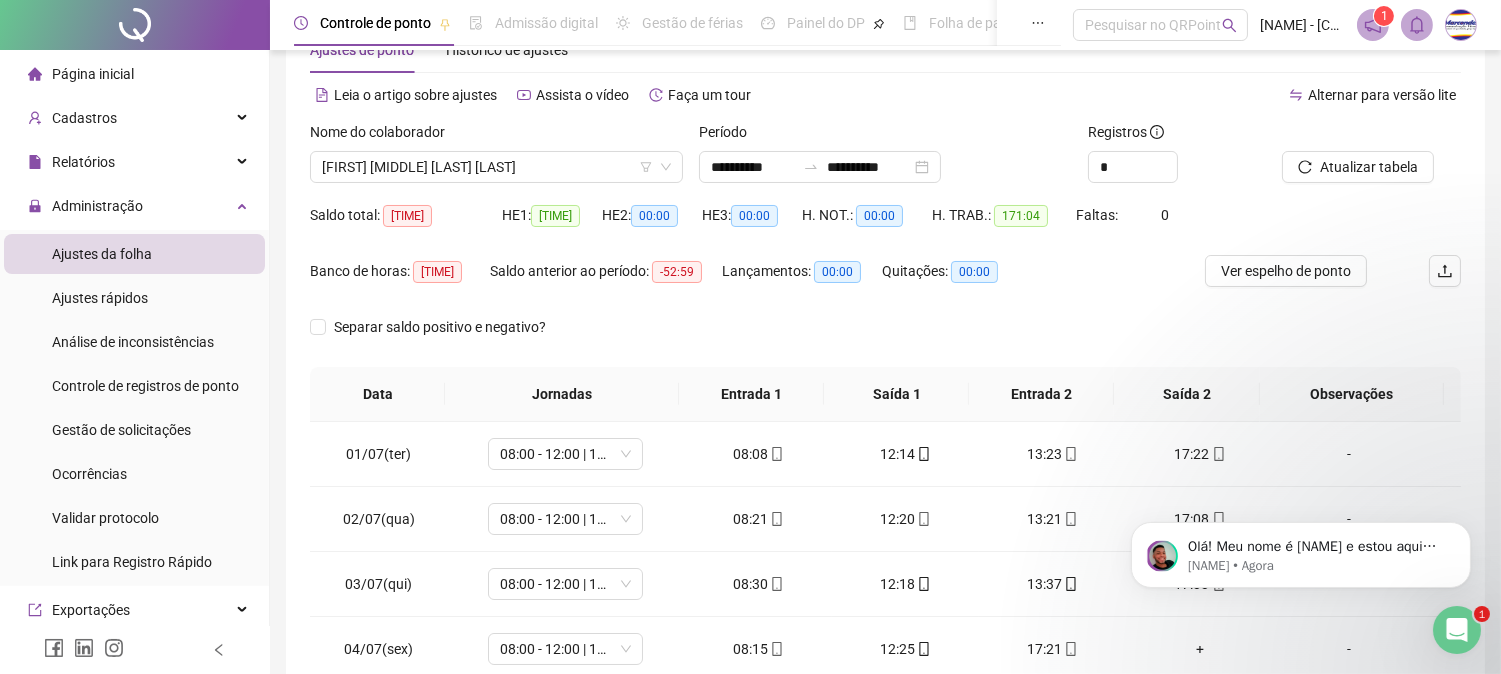 scroll, scrollTop: 0, scrollLeft: 0, axis: both 